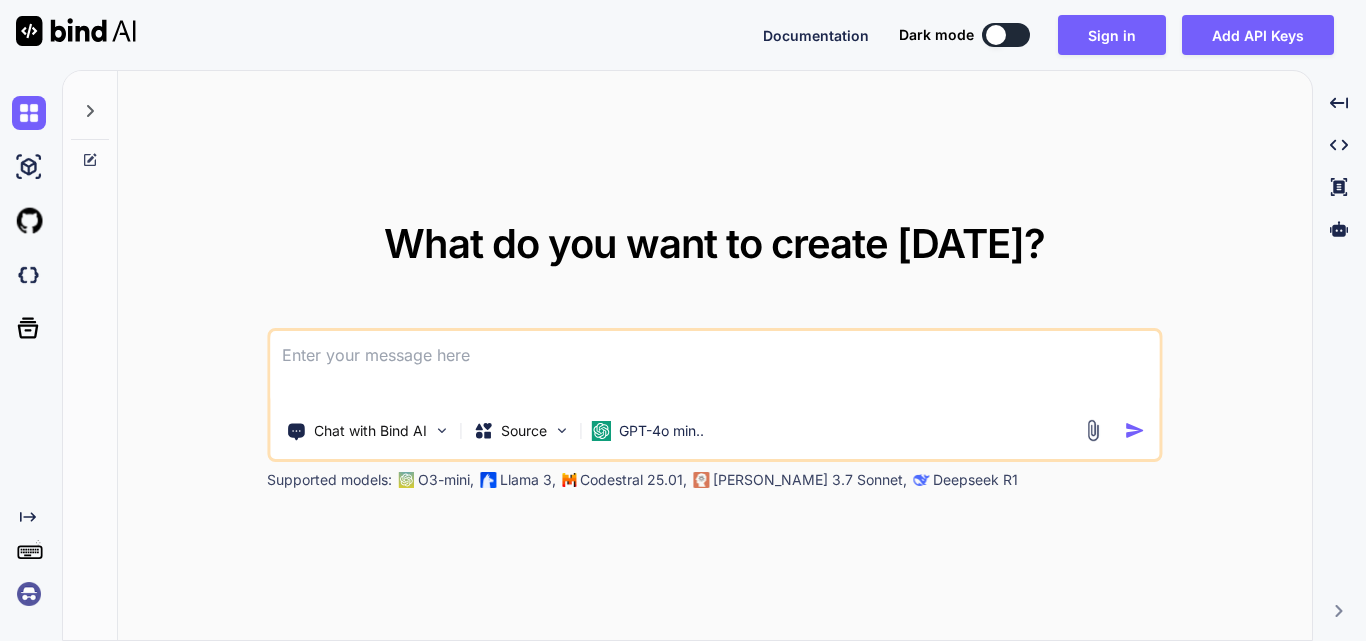 scroll, scrollTop: 0, scrollLeft: 0, axis: both 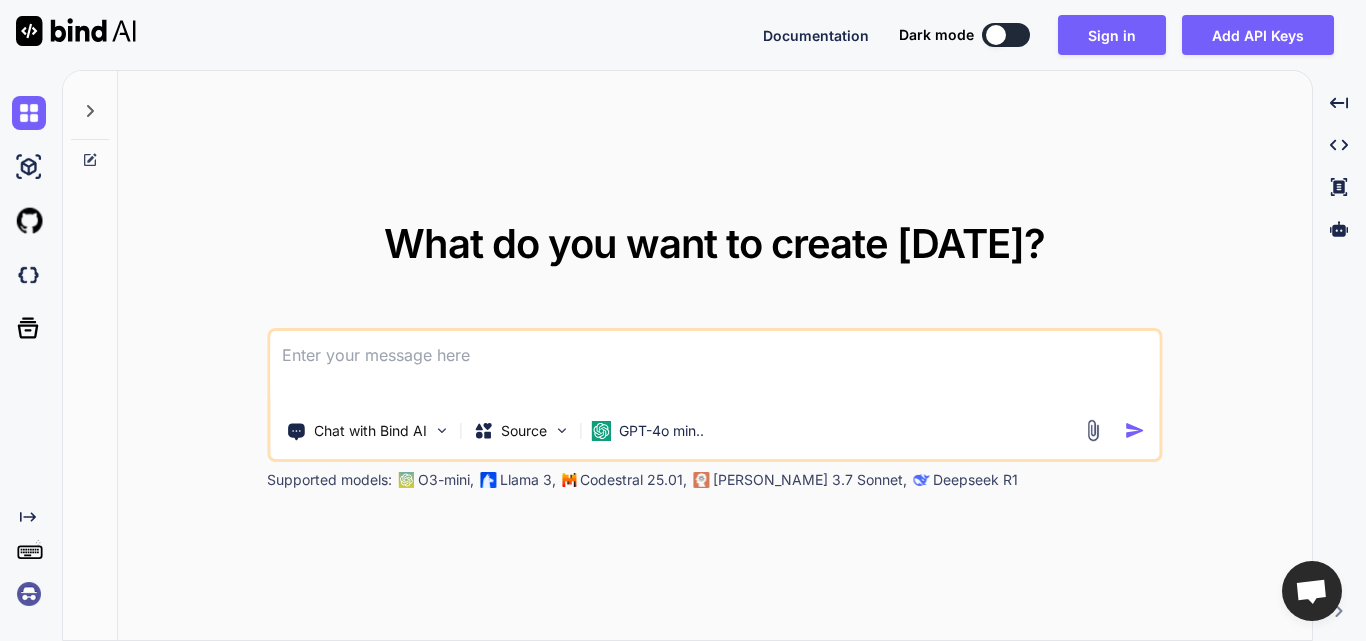 paste 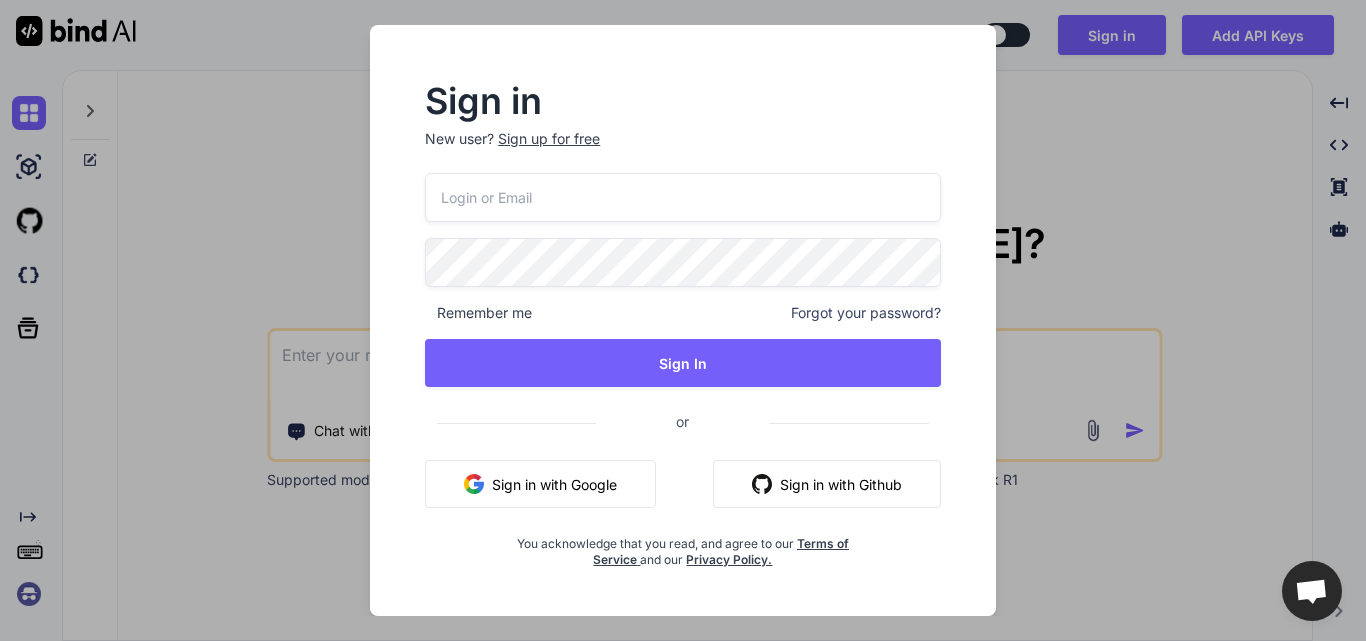 click at bounding box center [683, 197] 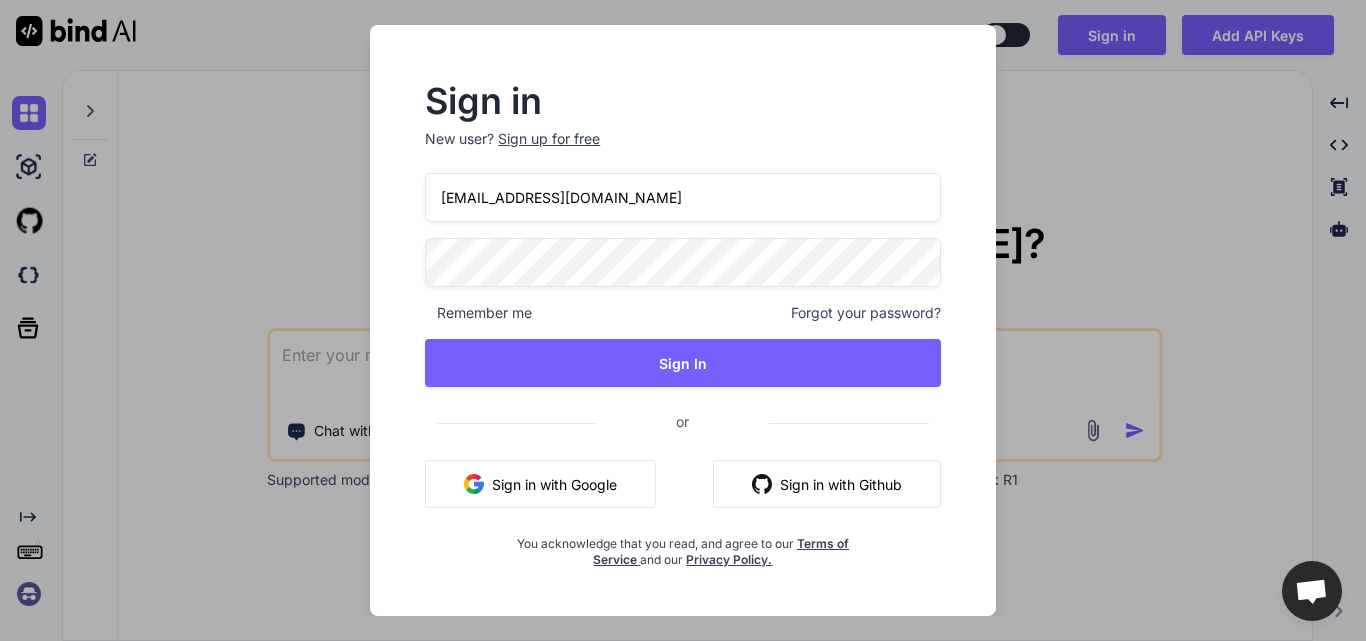 type on "[EMAIL_ADDRESS][DOMAIN_NAME]" 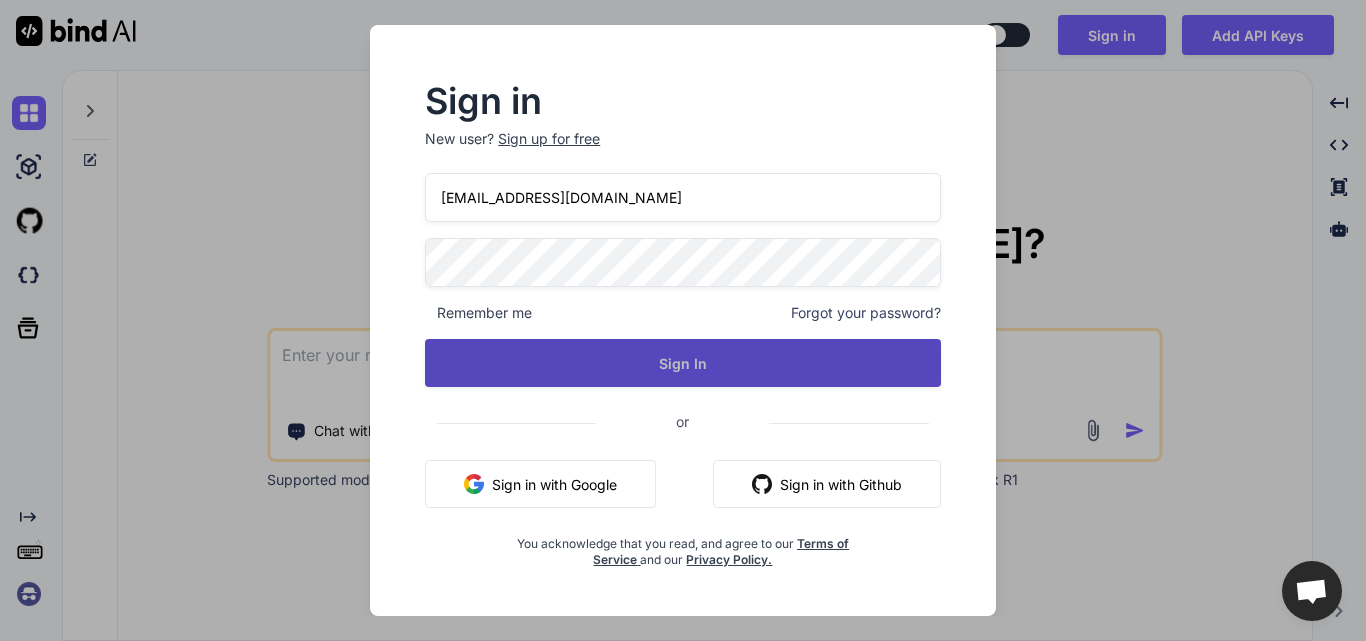 click on "Sign In" at bounding box center [683, 363] 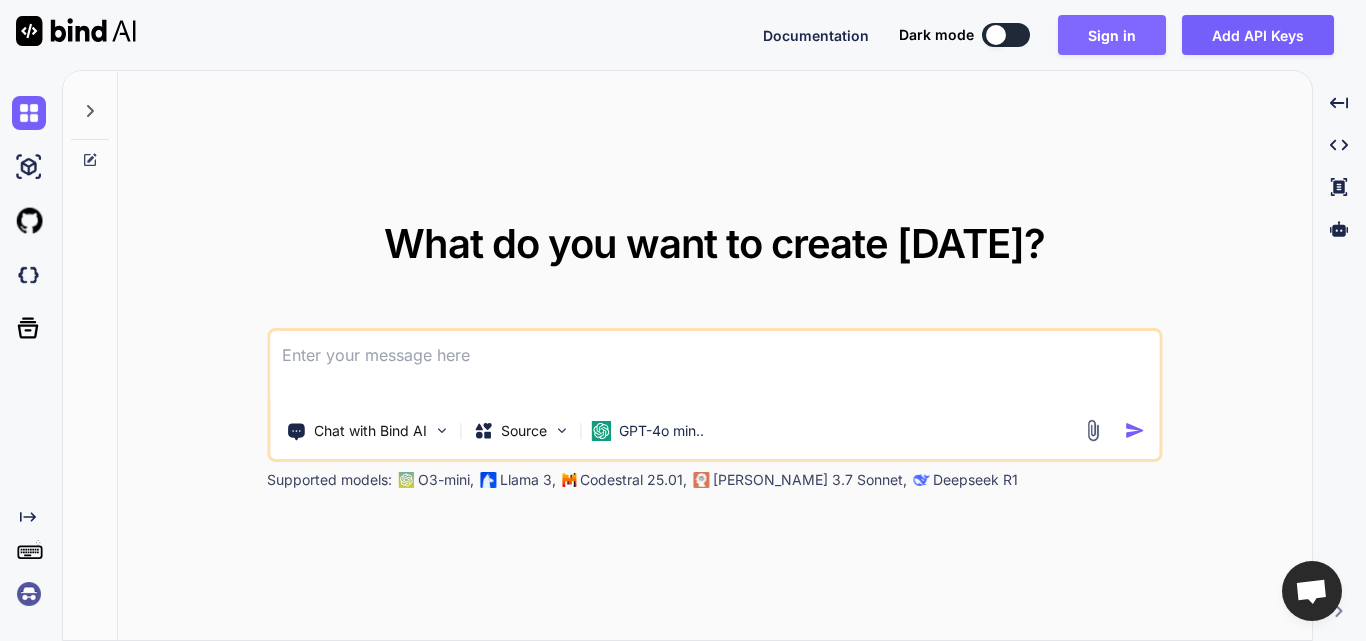click on "Sign in" at bounding box center [1112, 35] 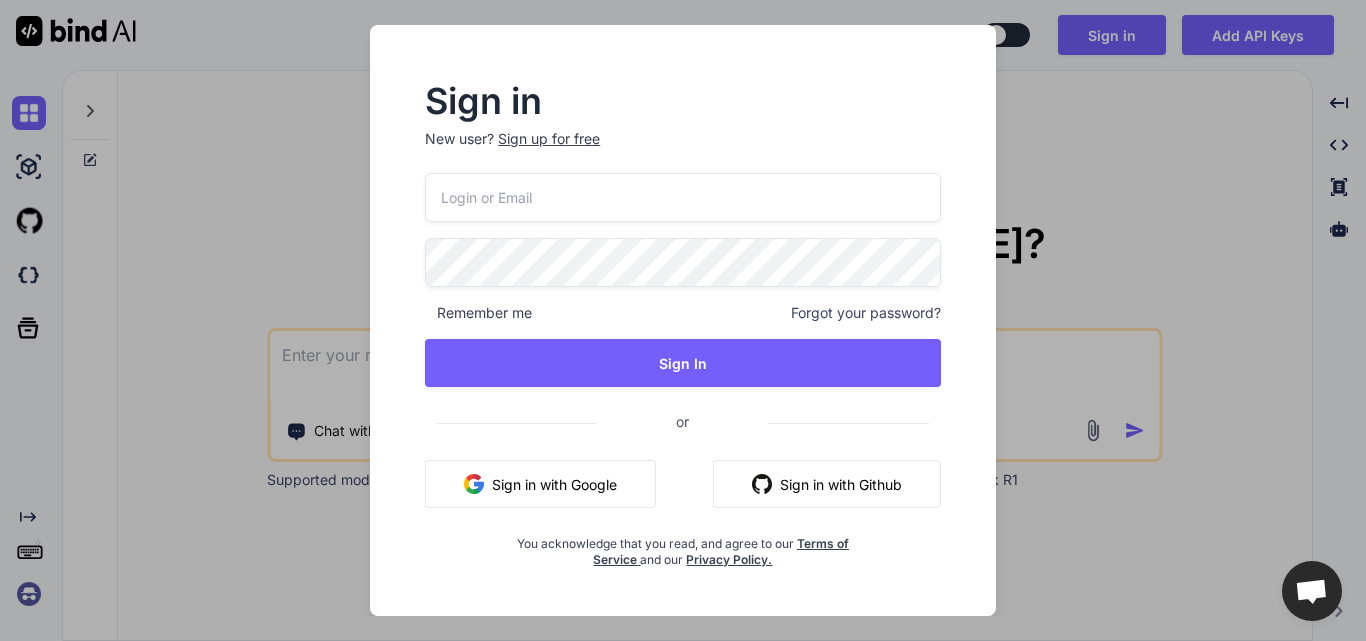 click at bounding box center (683, 197) 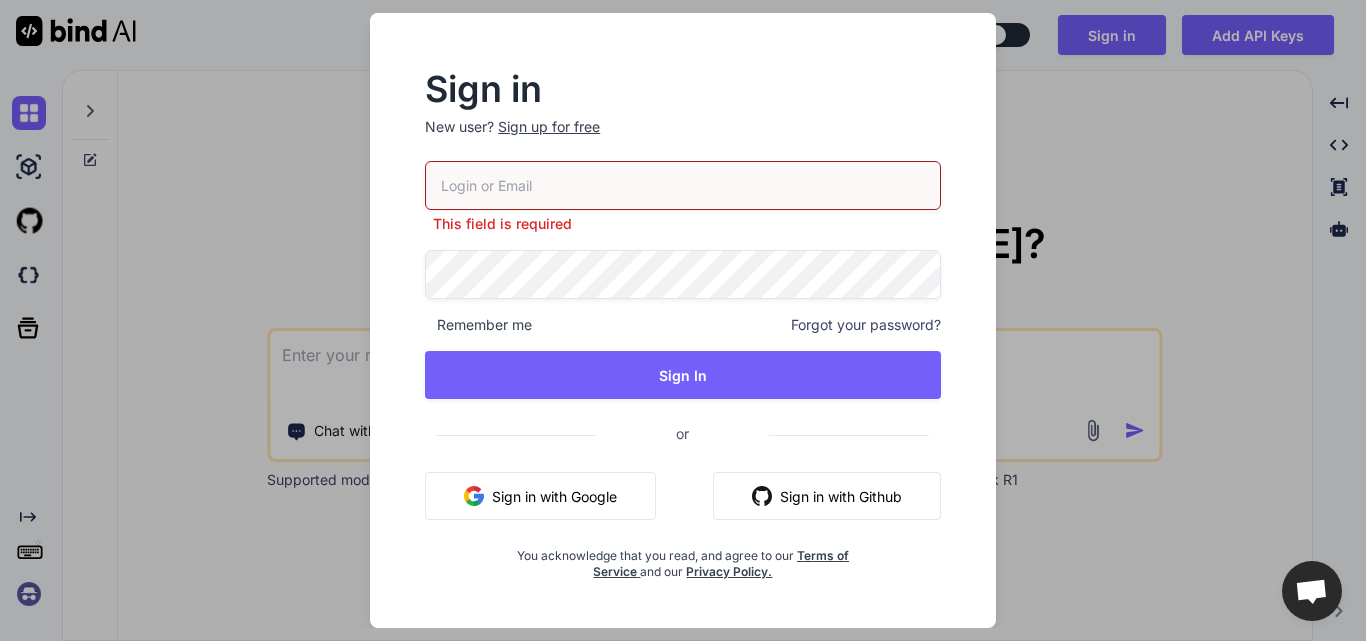 paste on "[EMAIL_ADDRESS][DOMAIN_NAME]" 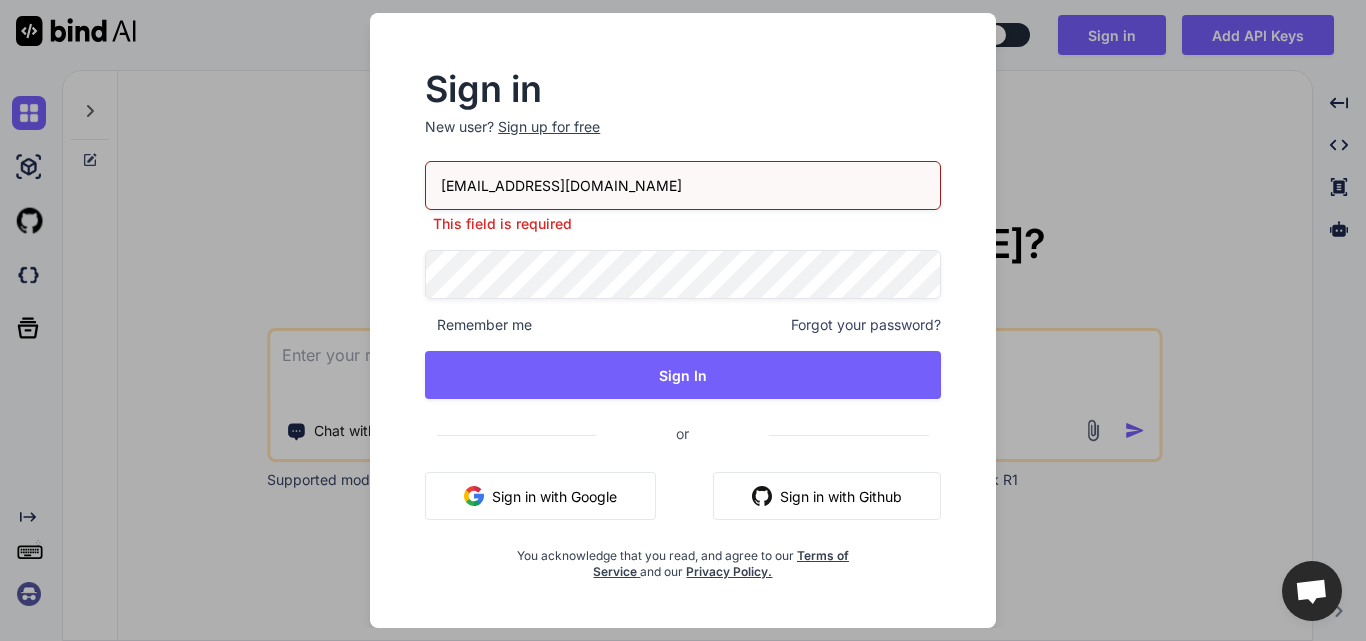type on "[EMAIL_ADDRESS][DOMAIN_NAME]" 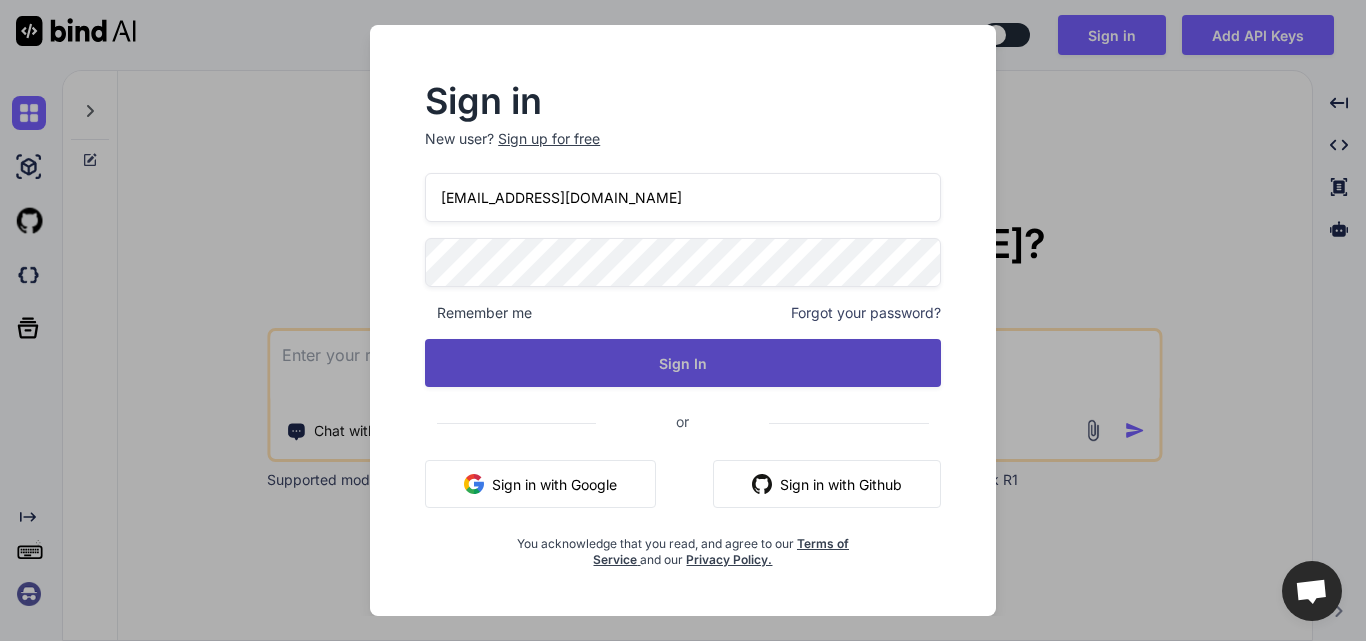 click on "Sign In" at bounding box center [683, 363] 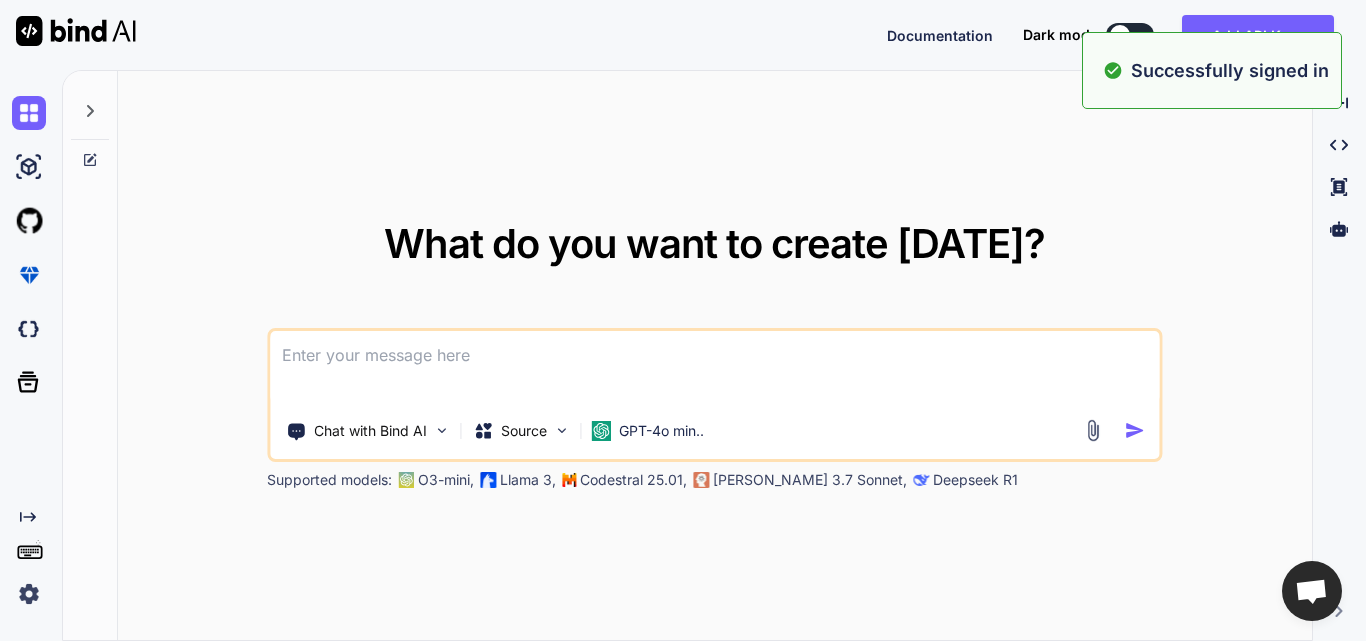 click on "Chat with Bind AI Source   GPT-4o min.." at bounding box center [675, 431] 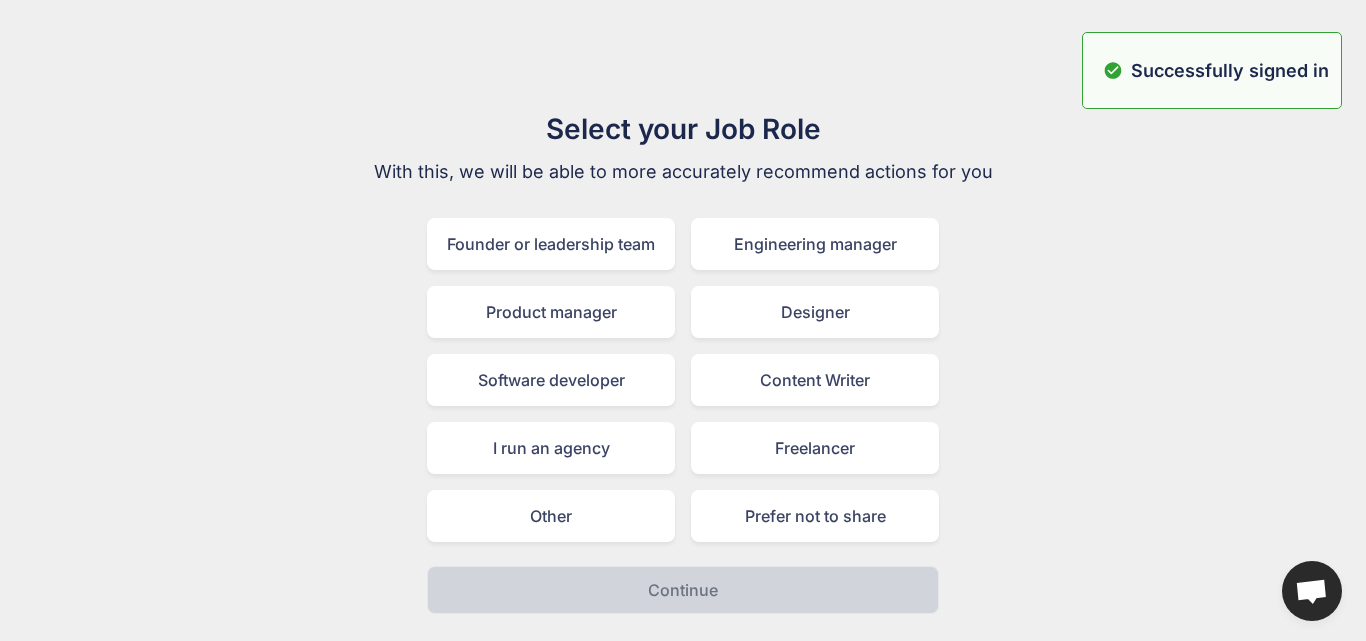 click on "Select your Job Role With this, we will be able to more accurately recommend actions for you Founder or leadership team Engineering manager  Product manager  Designer Software developer  Content Writer I run an agency Freelancer Other Prefer not to share Continue" at bounding box center [683, 361] 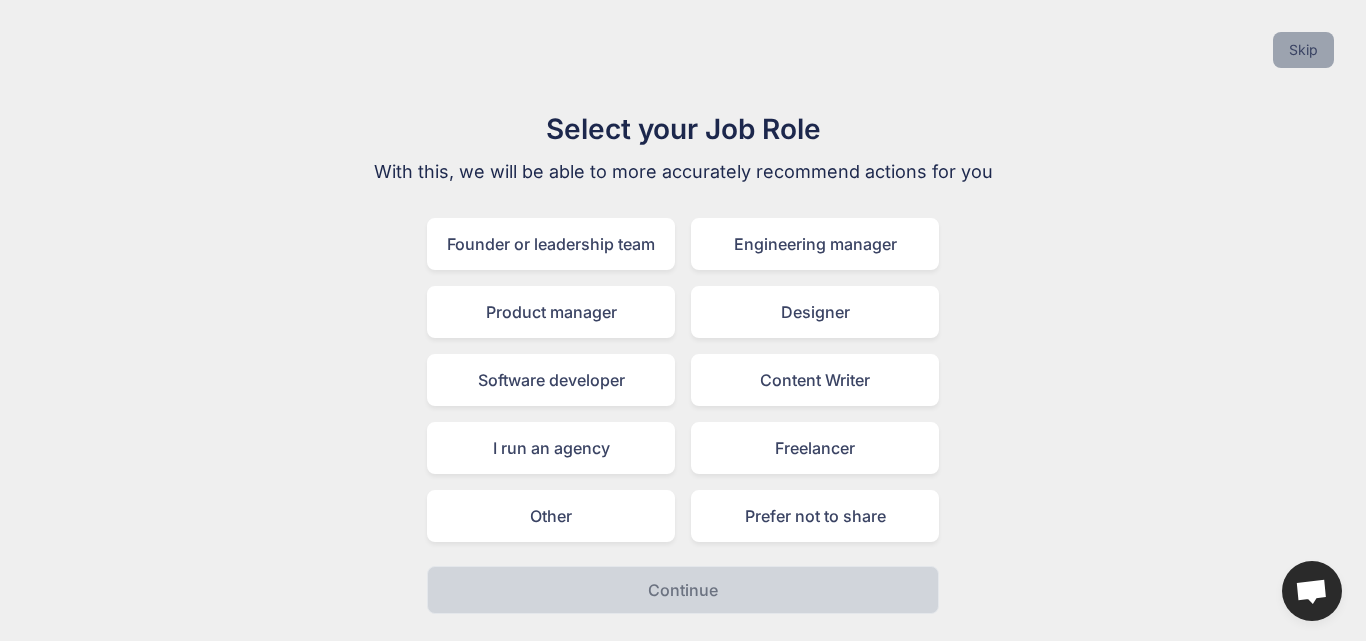 click on "Skip" at bounding box center [1303, 50] 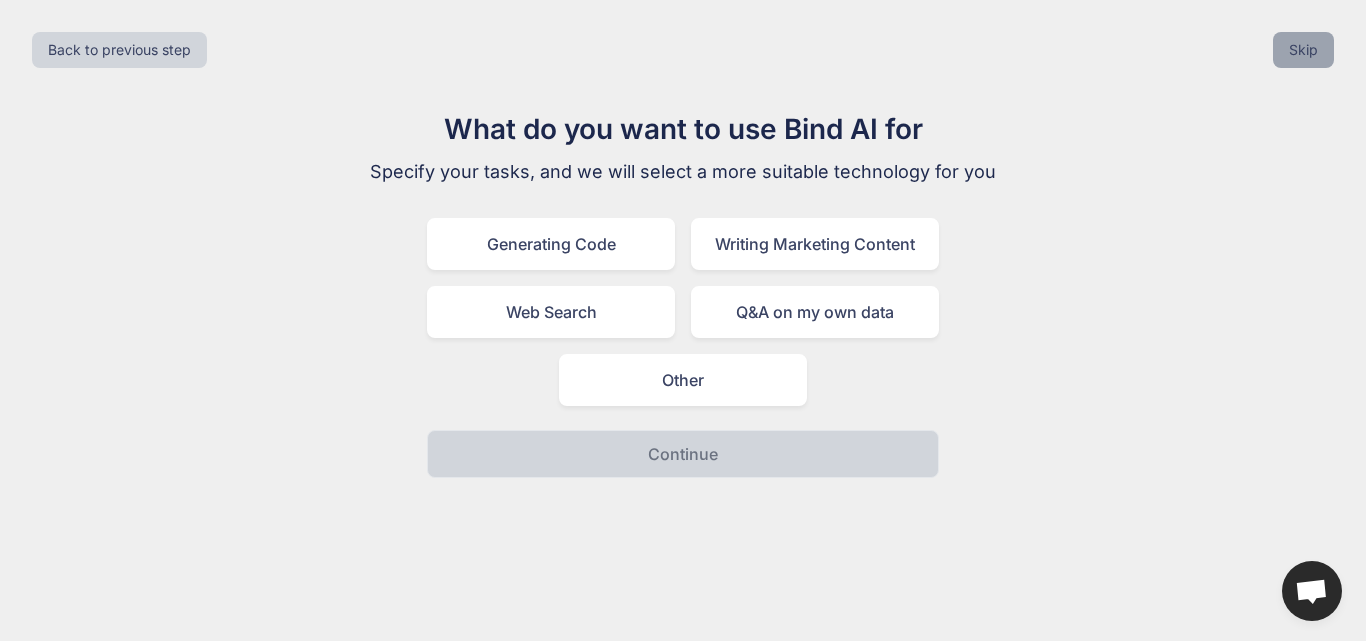 click on "Skip" at bounding box center (1303, 50) 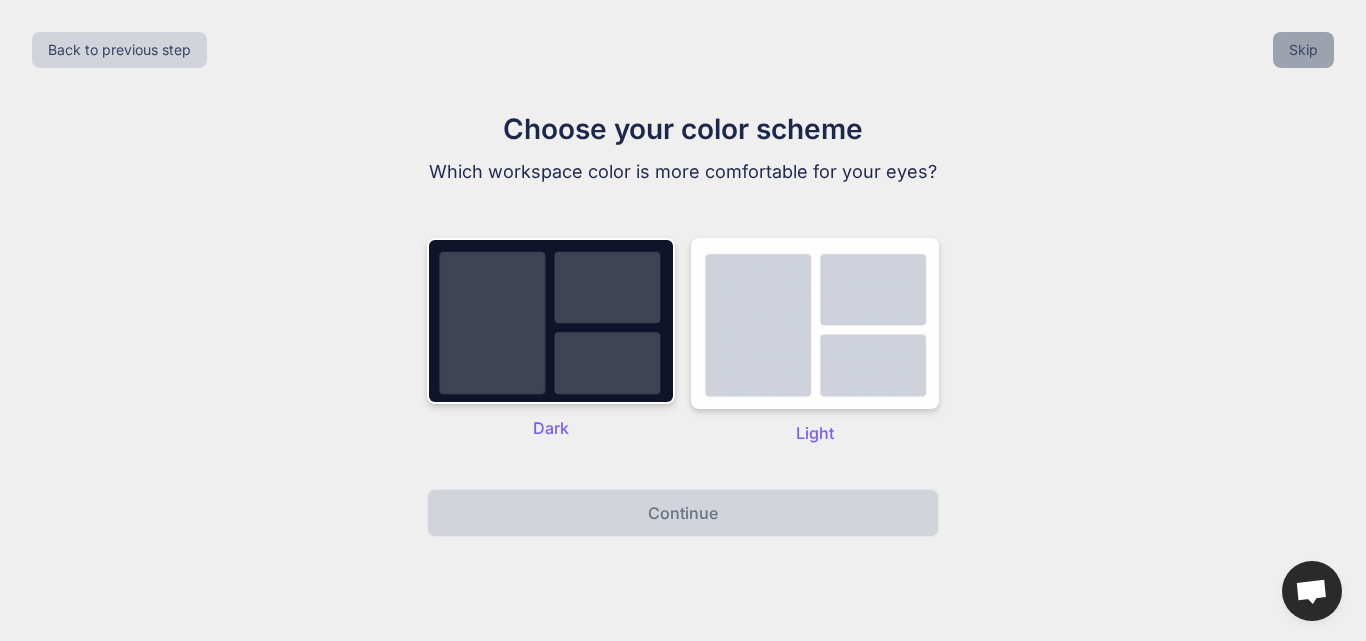 click on "Skip" at bounding box center (1303, 50) 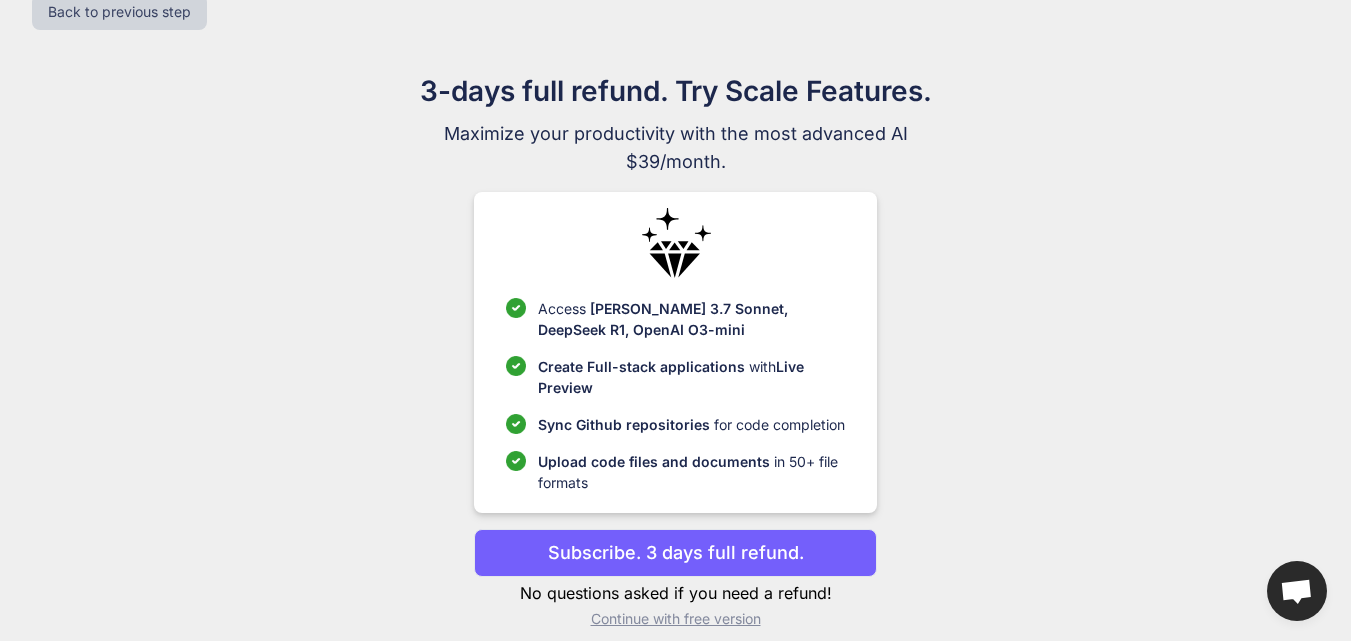 scroll, scrollTop: 58, scrollLeft: 0, axis: vertical 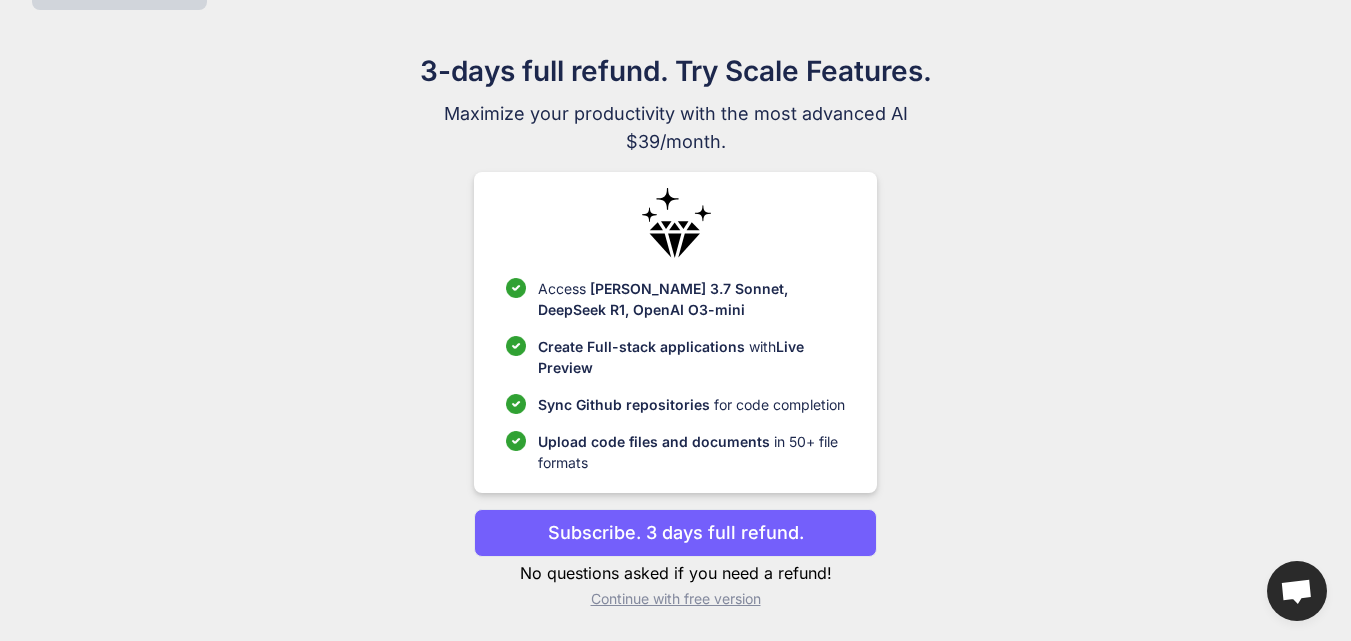 click on "Continue with free version" at bounding box center [675, 599] 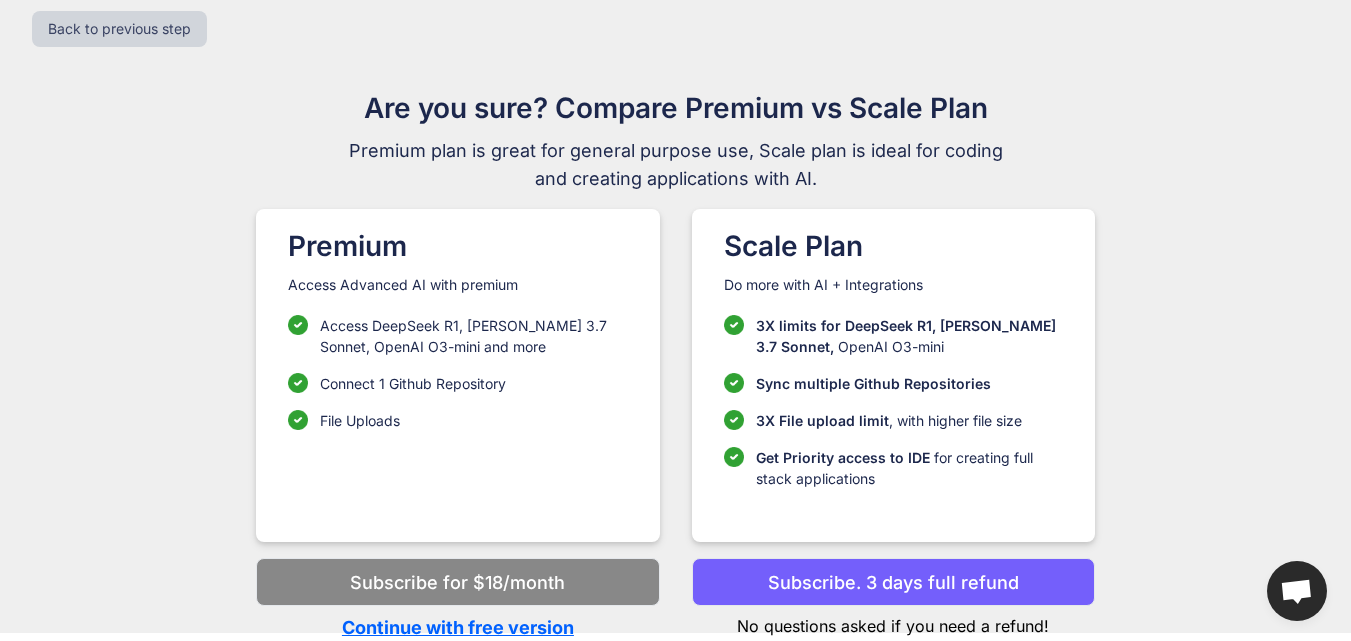 click on "Continue with free version" at bounding box center (457, 627) 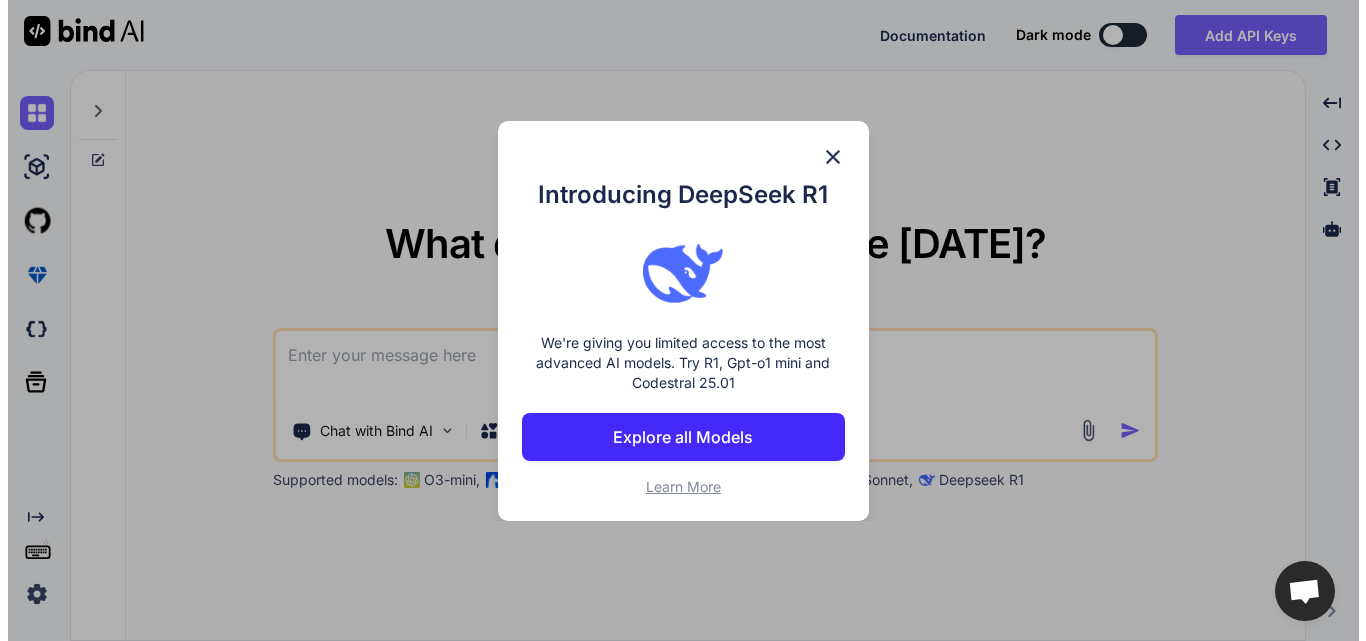 scroll, scrollTop: 0, scrollLeft: 0, axis: both 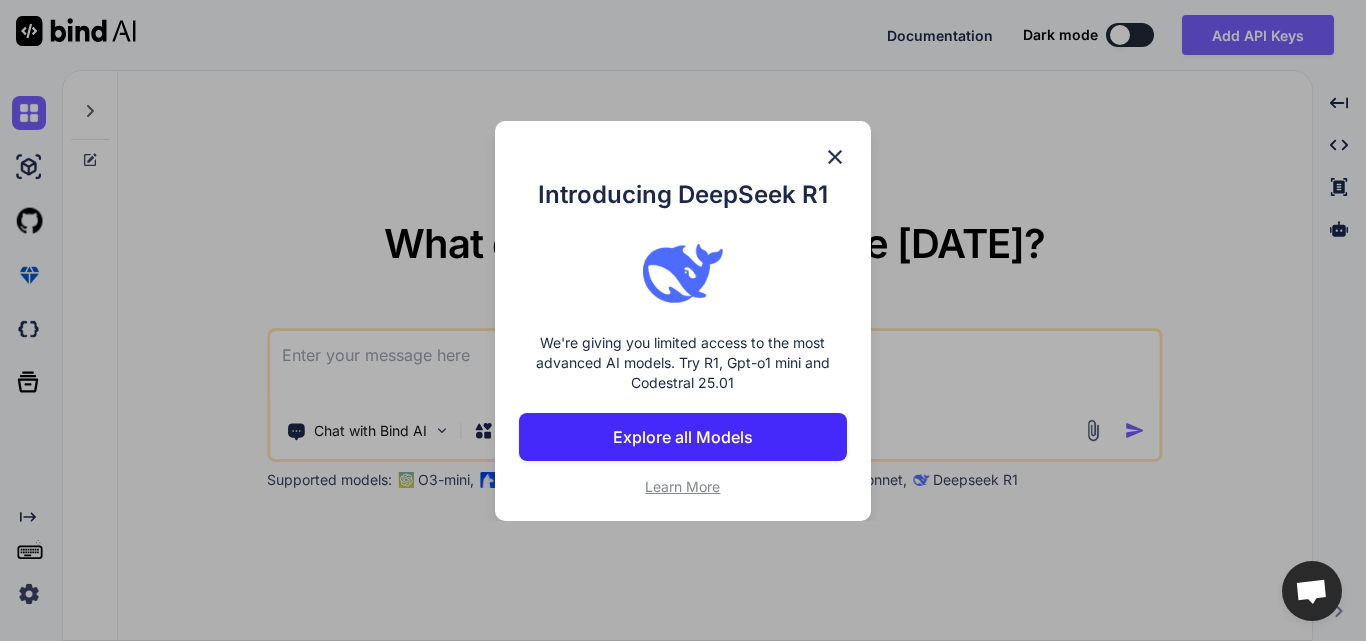 click on "Explore all Models" at bounding box center [683, 437] 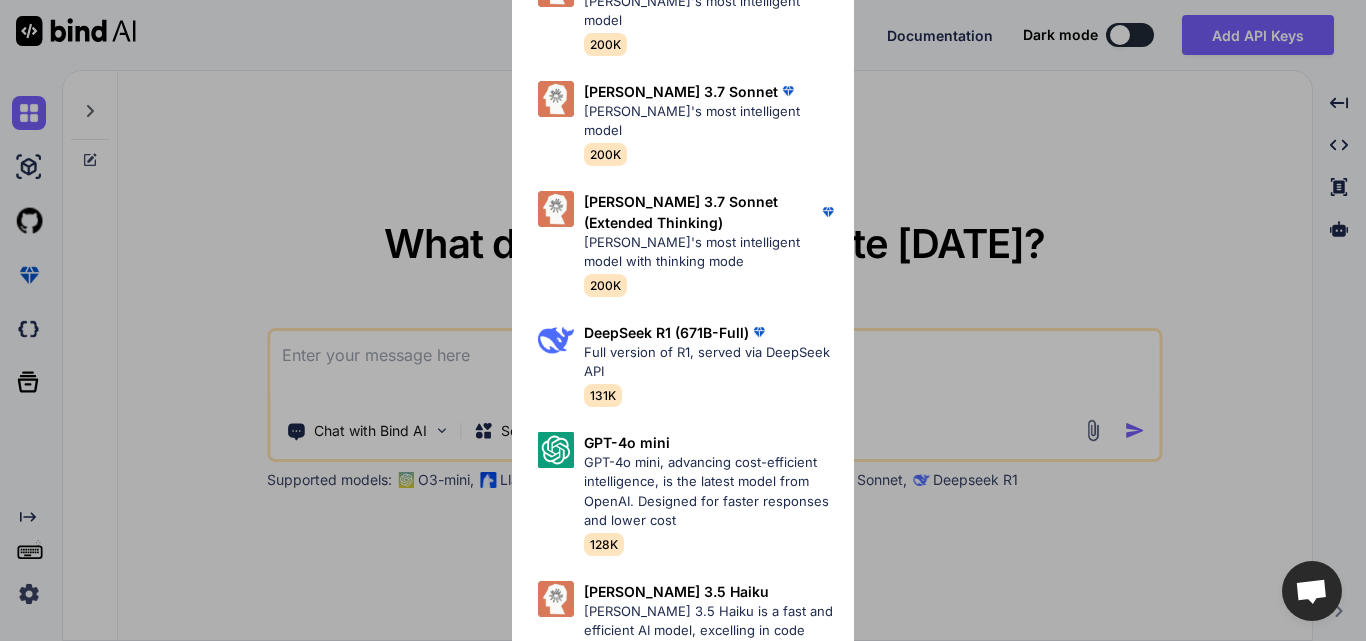 scroll, scrollTop: 1534, scrollLeft: 0, axis: vertical 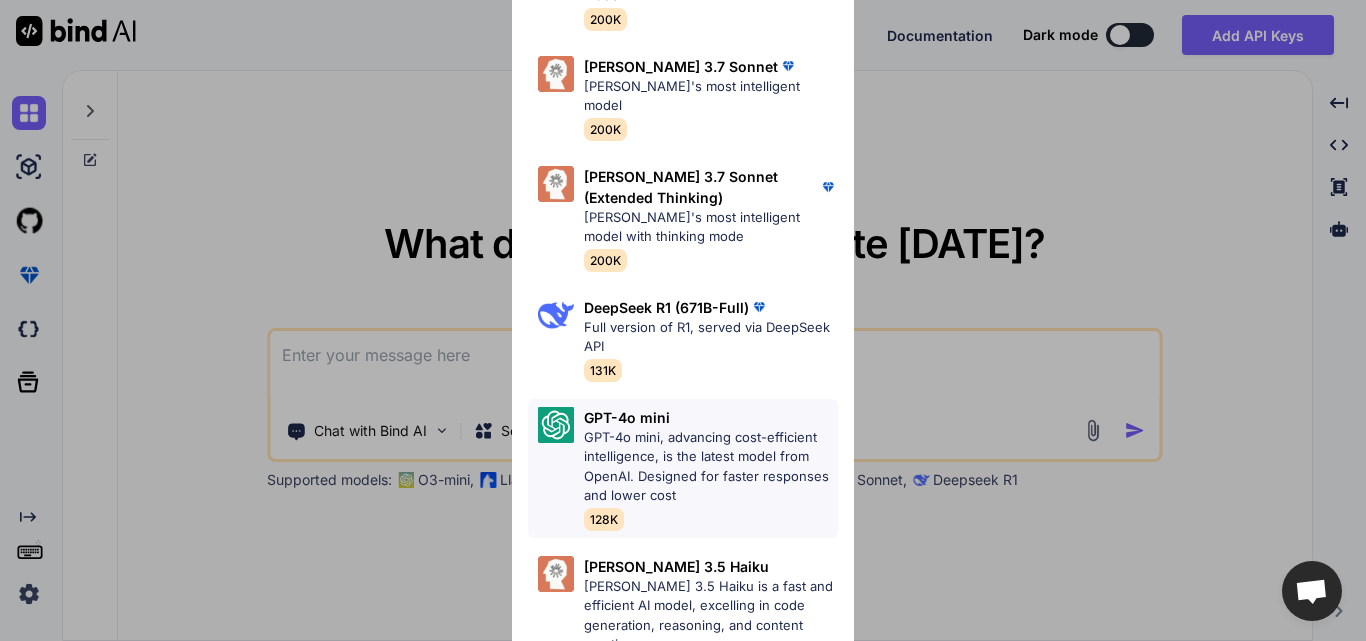 click on "GPT-4o mini, advancing cost-efficient intelligence, is the latest model from OpenAI. Designed for faster responses and lower cost" at bounding box center [711, 467] 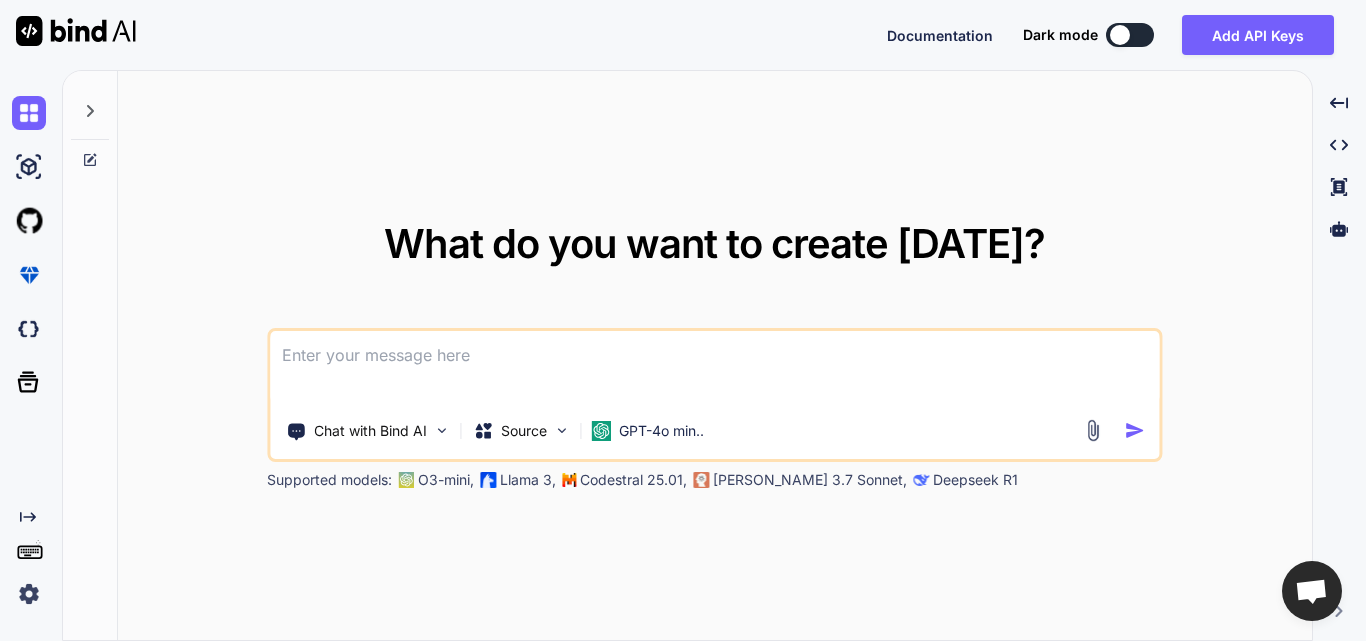 click at bounding box center [714, 368] 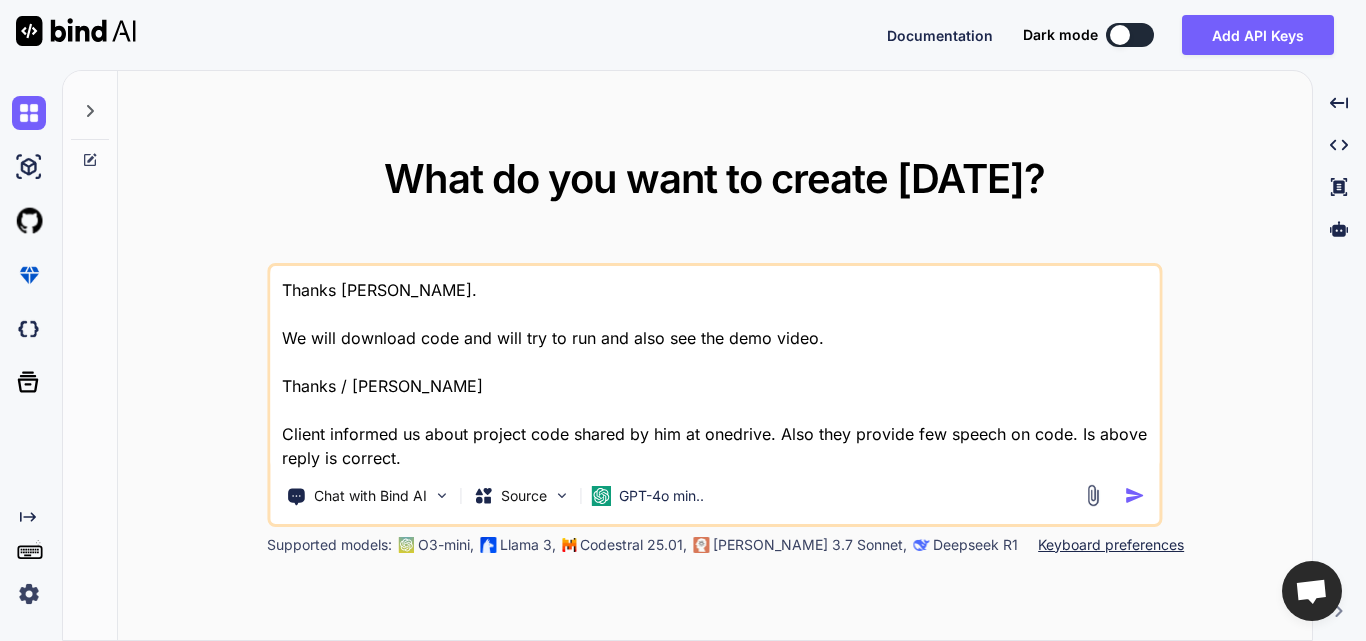 type on "Thanks [PERSON_NAME].
We will download code and will try to run and also see the demo video.
Thanks / [PERSON_NAME]
Client informed us about project code shared by him at onedrive. Also they provide few speech on code. Is above reply is correct." 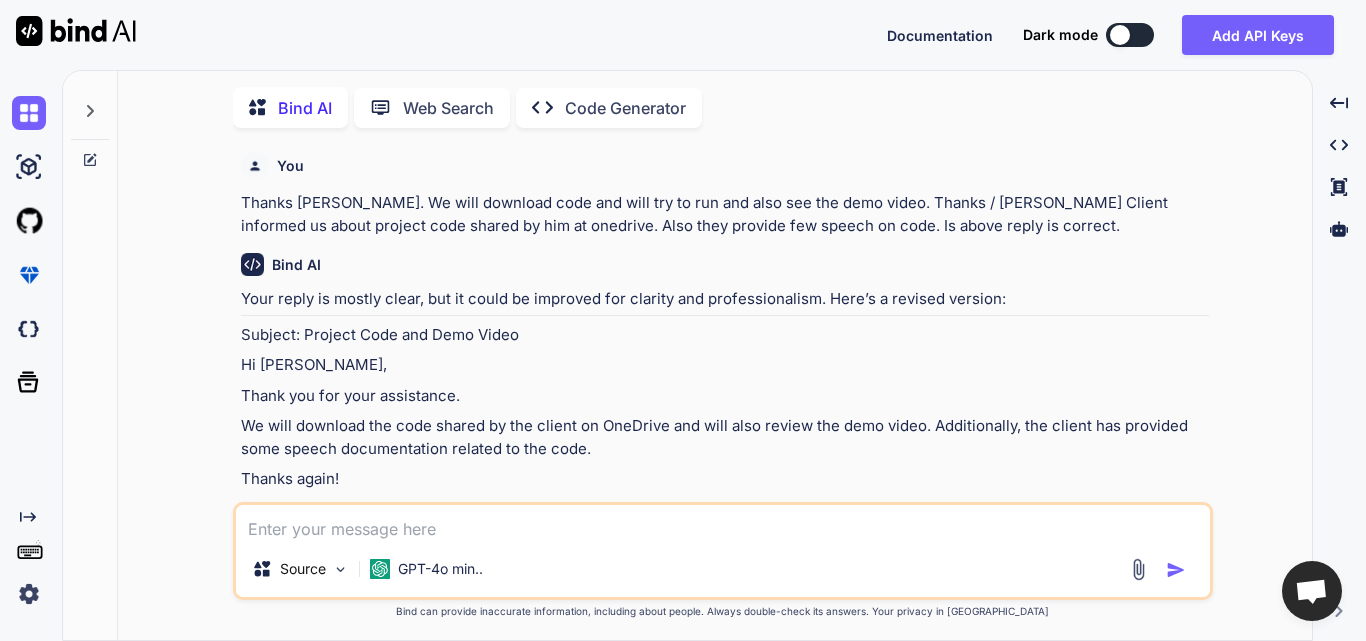 scroll, scrollTop: 8, scrollLeft: 0, axis: vertical 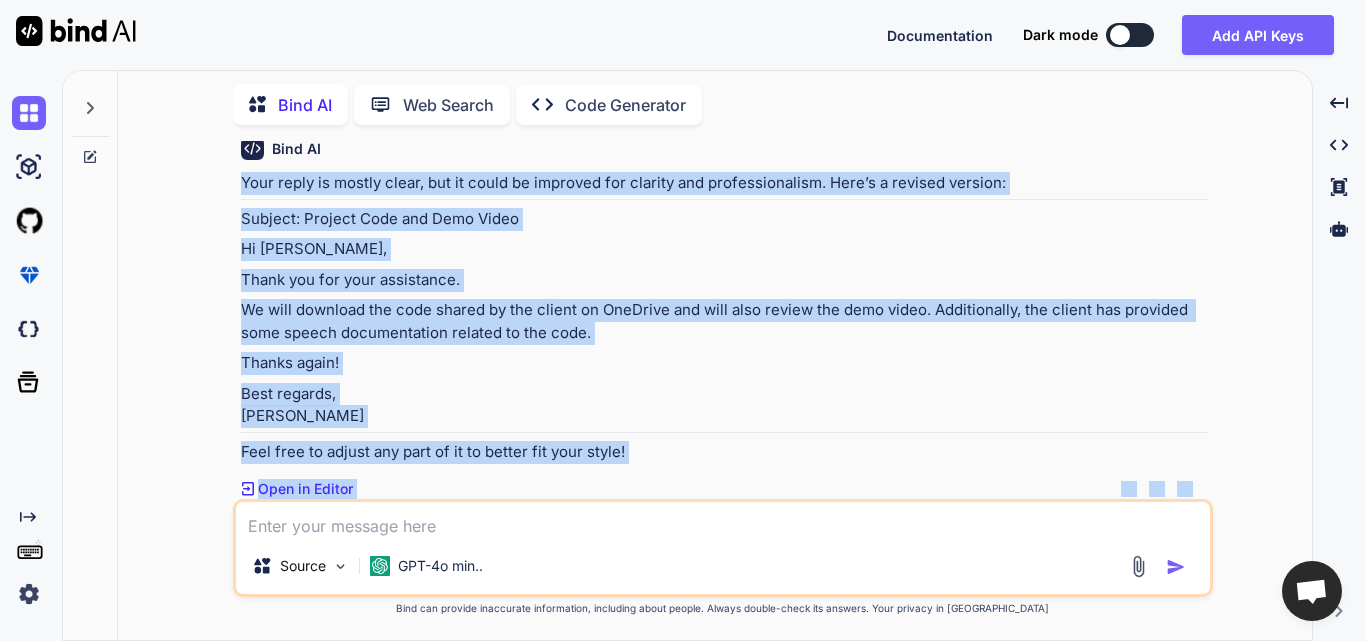 drag, startPoint x: 238, startPoint y: 297, endPoint x: 472, endPoint y: 408, distance: 258.99228 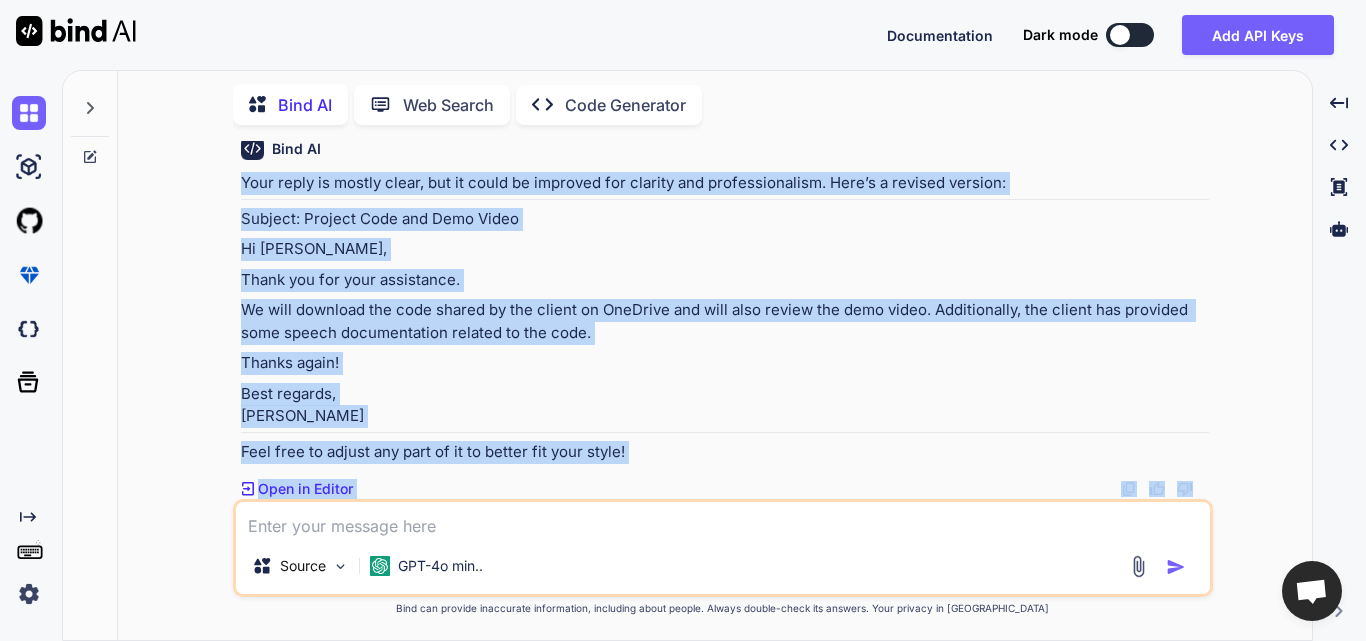 click on "You Thanks [PERSON_NAME].
We will download code and will try to run and also see the demo video.
Thanks / [PERSON_NAME]
Client informed us about project code shared by him at onedrive. Also they provide few speech on code. Is above reply is correct. Bind AI Your reply is mostly clear, but it could be improved for clarity and professionalism. Here’s a revised version:
Subject: Project Code and Demo Video
Hi [PERSON_NAME],
Thank you for your assistance.
We will download the code shared by the client on OneDrive and will also review the demo video. Additionally, the client has provided some speech documentation related to the code.
Thanks again!
Best regards,
[PERSON_NAME]
Feel free to adjust any part of it to better fit your style! Created with Pixso. Open in Editor" at bounding box center [725, 320] 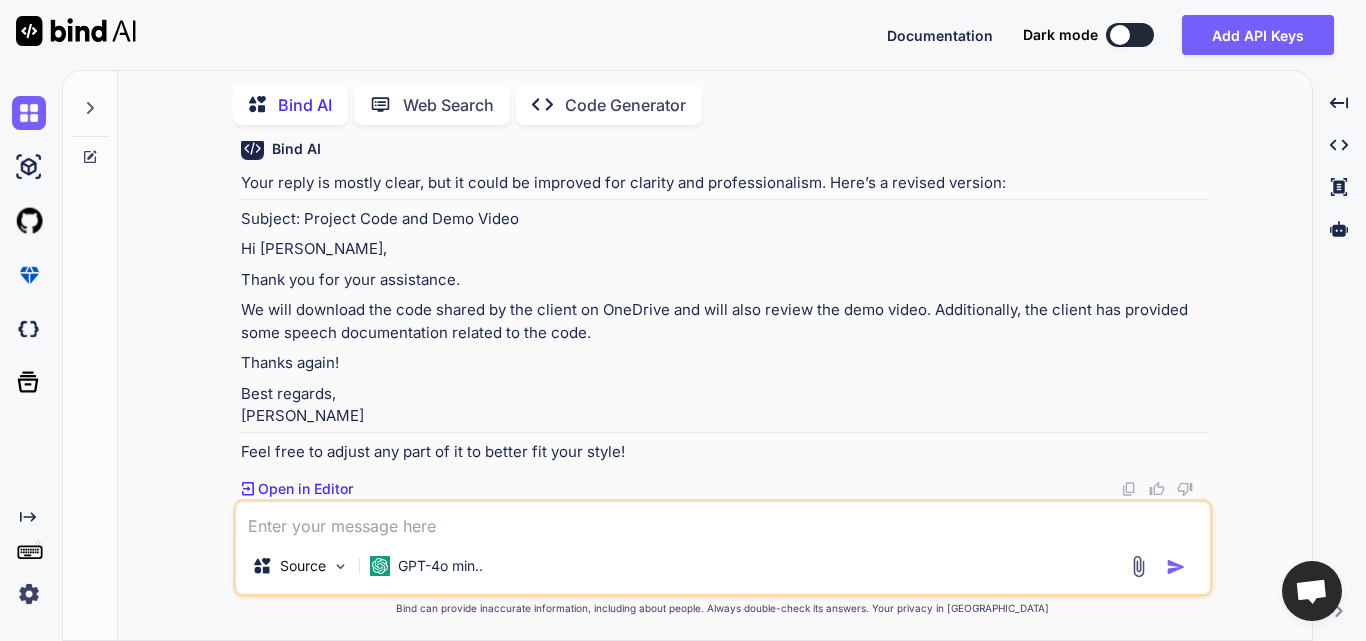 click at bounding box center (723, 520) 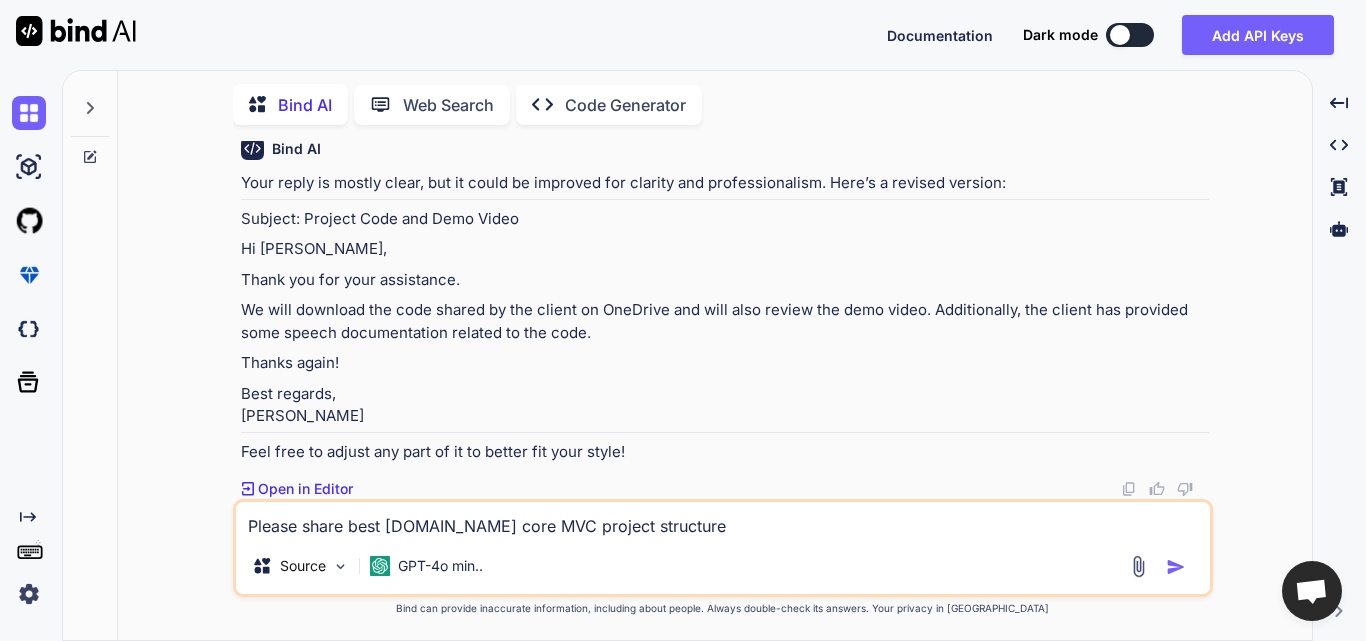 type on "Please share best [DOMAIN_NAME] core MVC project structure" 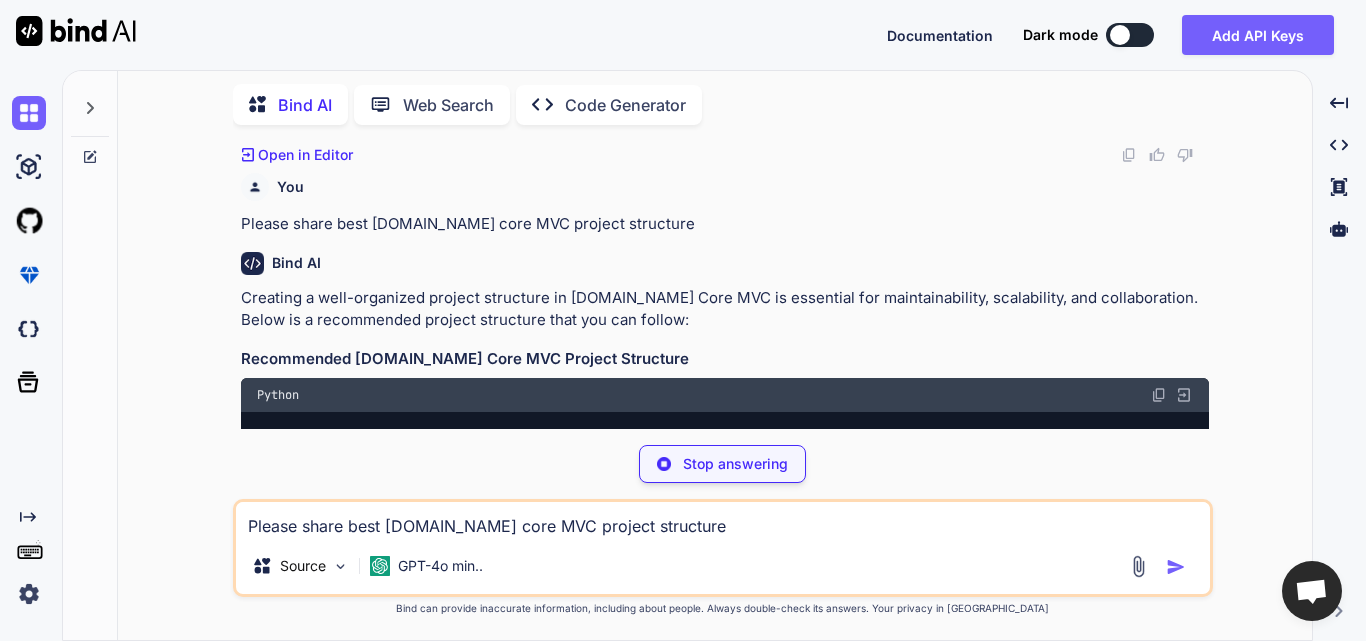 scroll, scrollTop: 515, scrollLeft: 0, axis: vertical 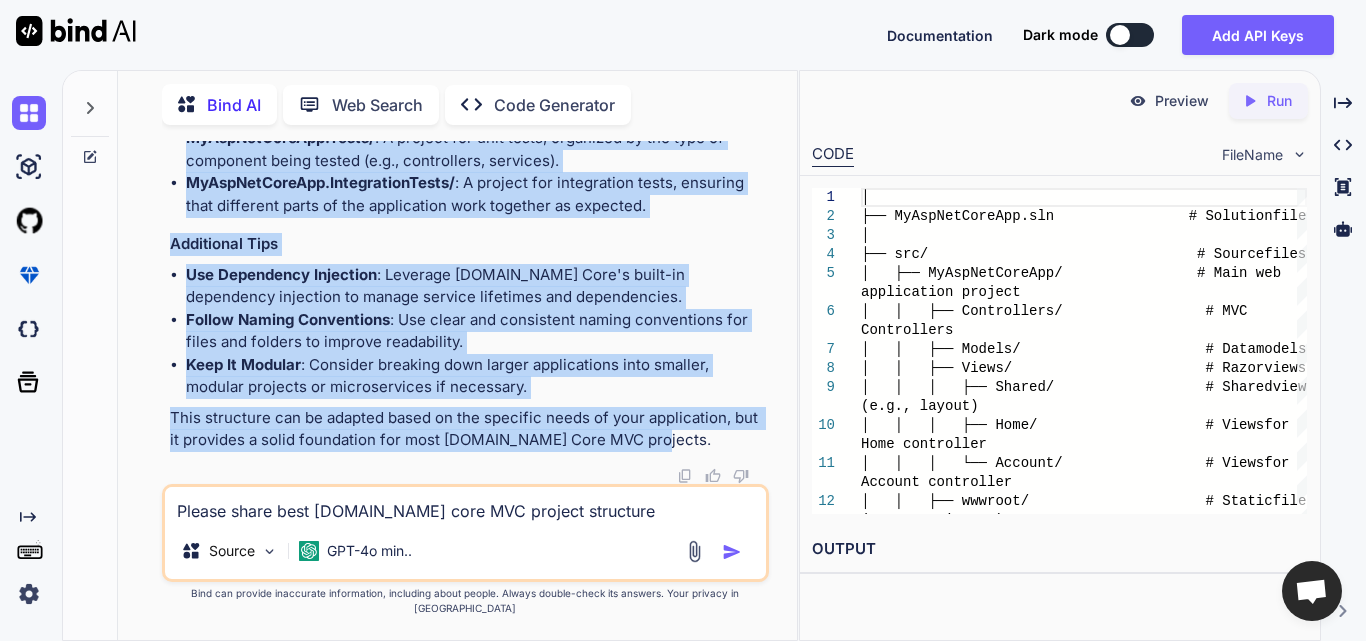 drag, startPoint x: 460, startPoint y: 373, endPoint x: 756, endPoint y: 449, distance: 305.60104 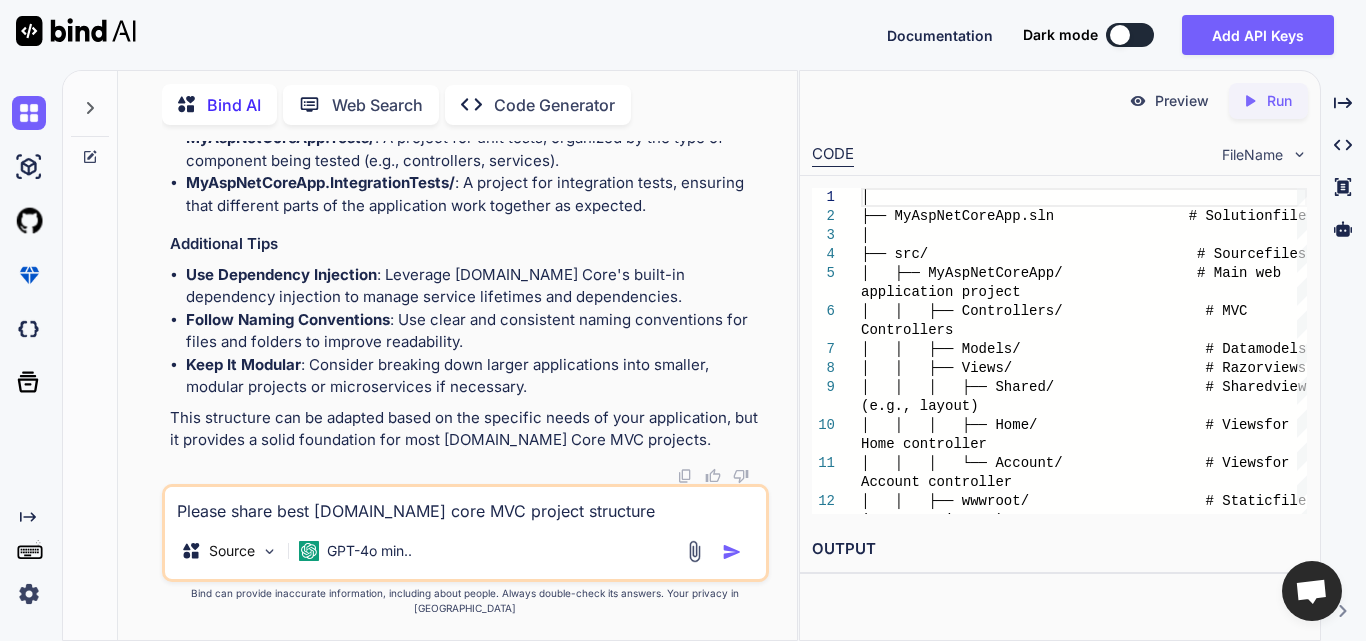 click on "Please share best [DOMAIN_NAME] core MVC project structure" at bounding box center [465, 505] 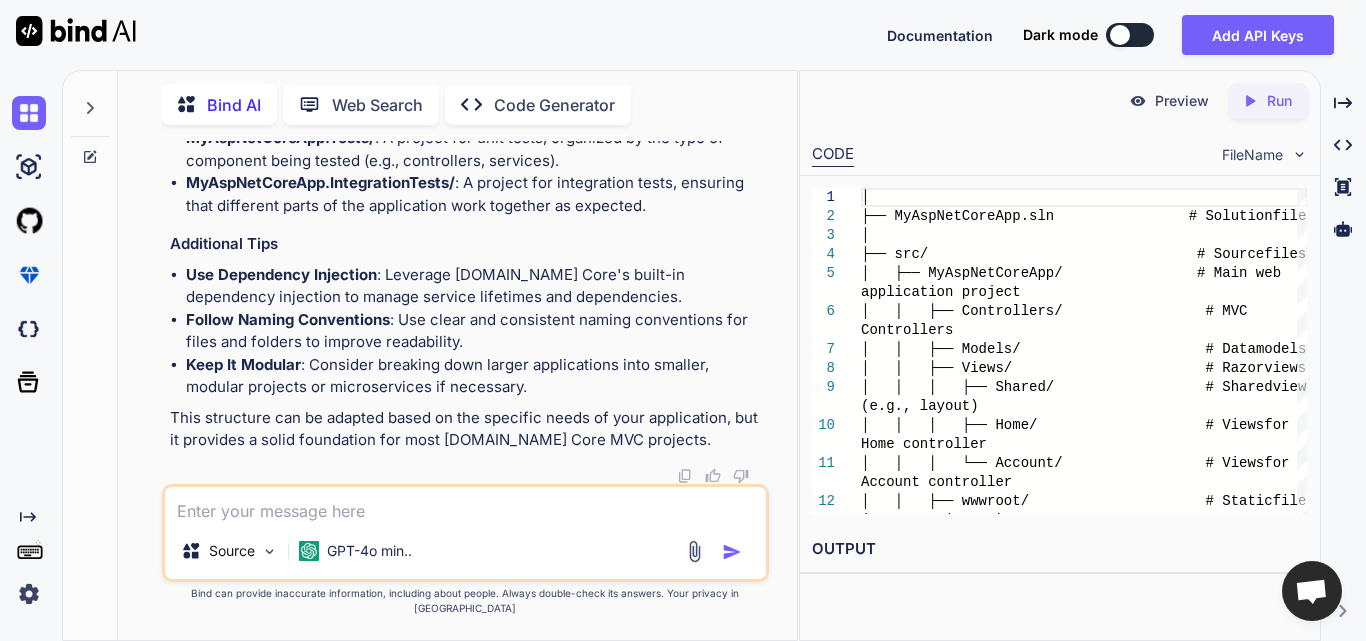 paste on "Please share best [DOMAIN_NAME] core MVC project structure with C#" 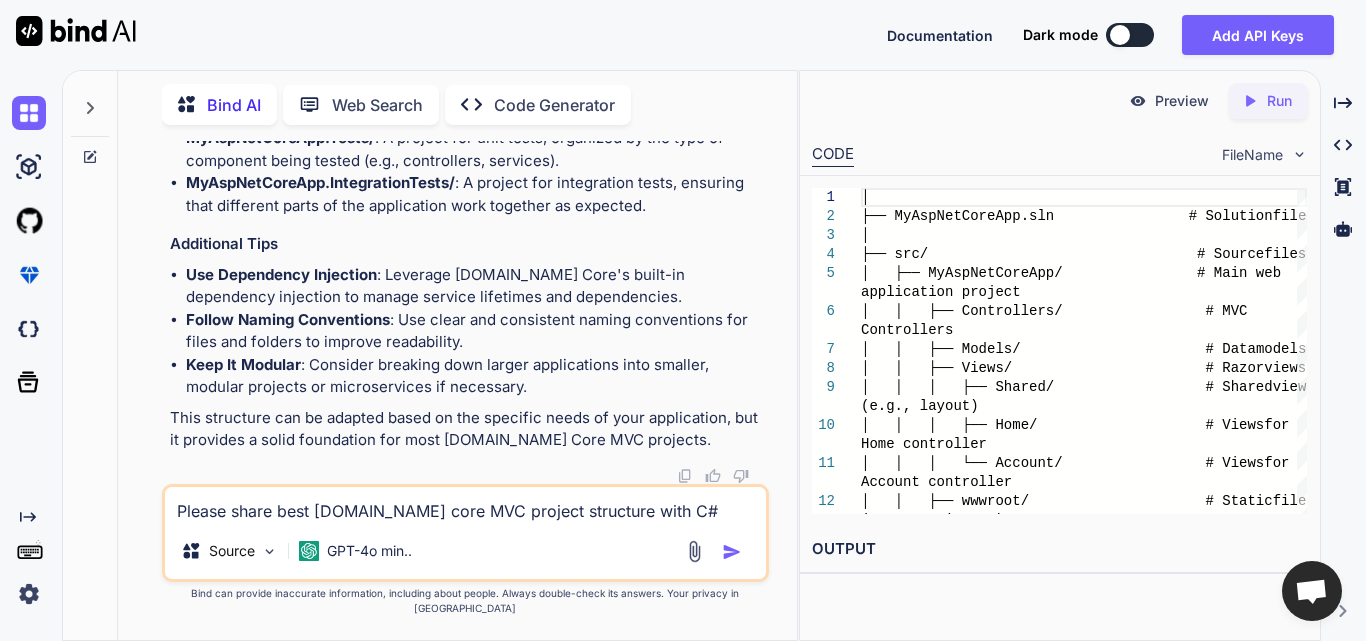 type on "Please share best [DOMAIN_NAME] core MVC project structure with C#" 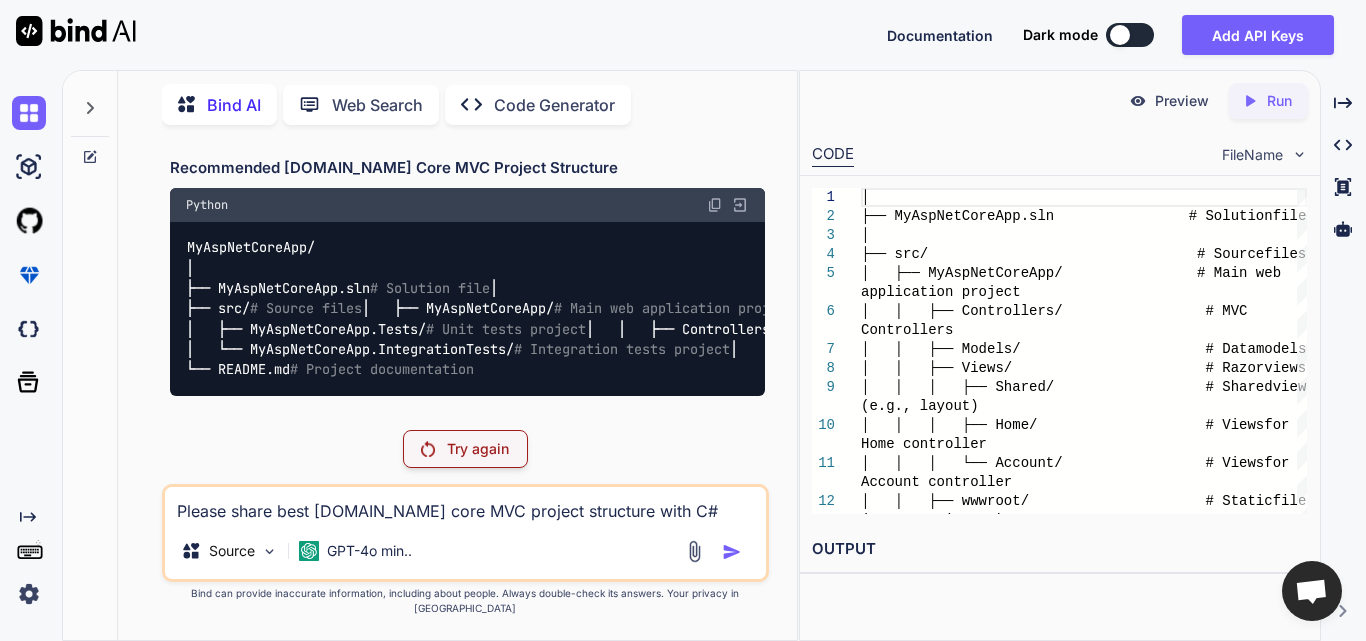 scroll, scrollTop: 632, scrollLeft: 0, axis: vertical 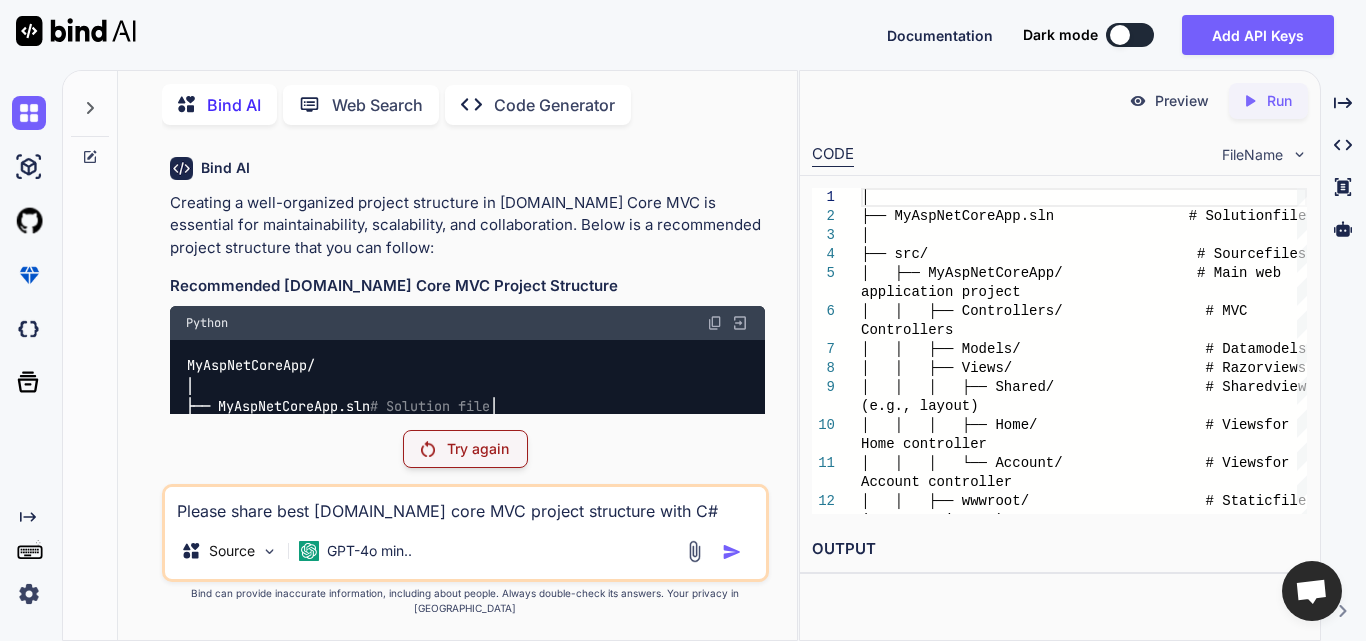 click on "Please share best [DOMAIN_NAME] core MVC project structure with C#" at bounding box center (465, 505) 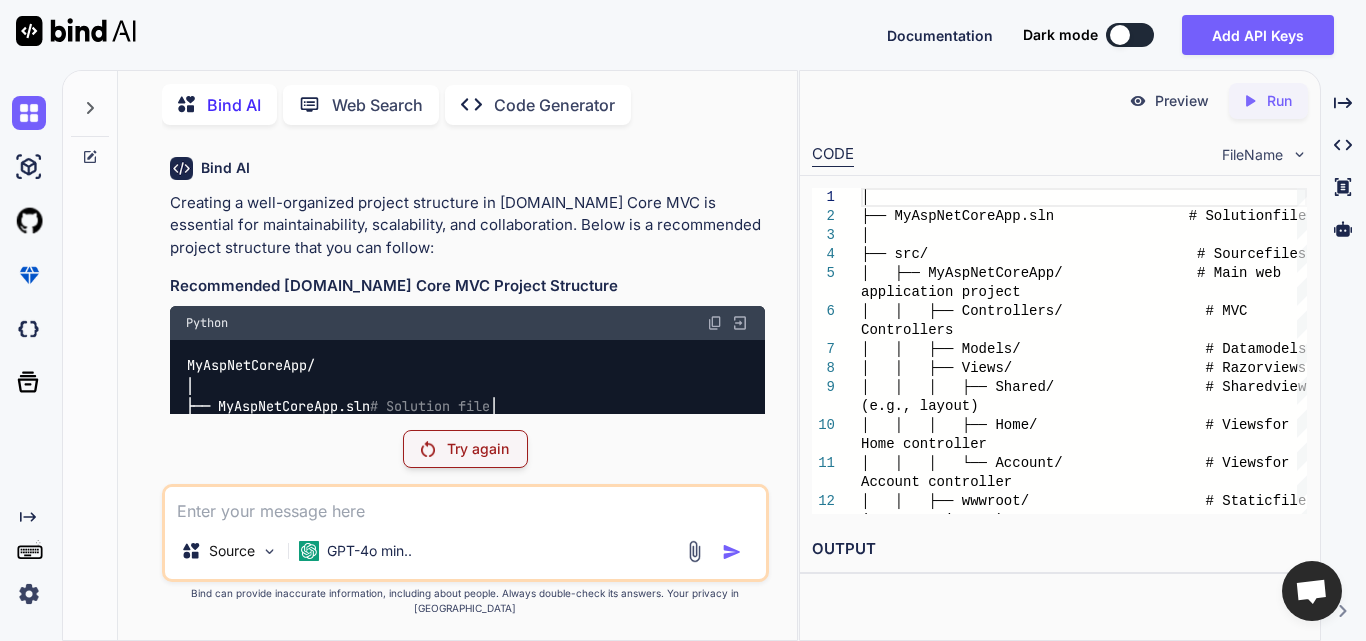 paste on "Please share best [DOMAIN_NAME] core MVC project structure with C#(Framework .NET 9.0)" 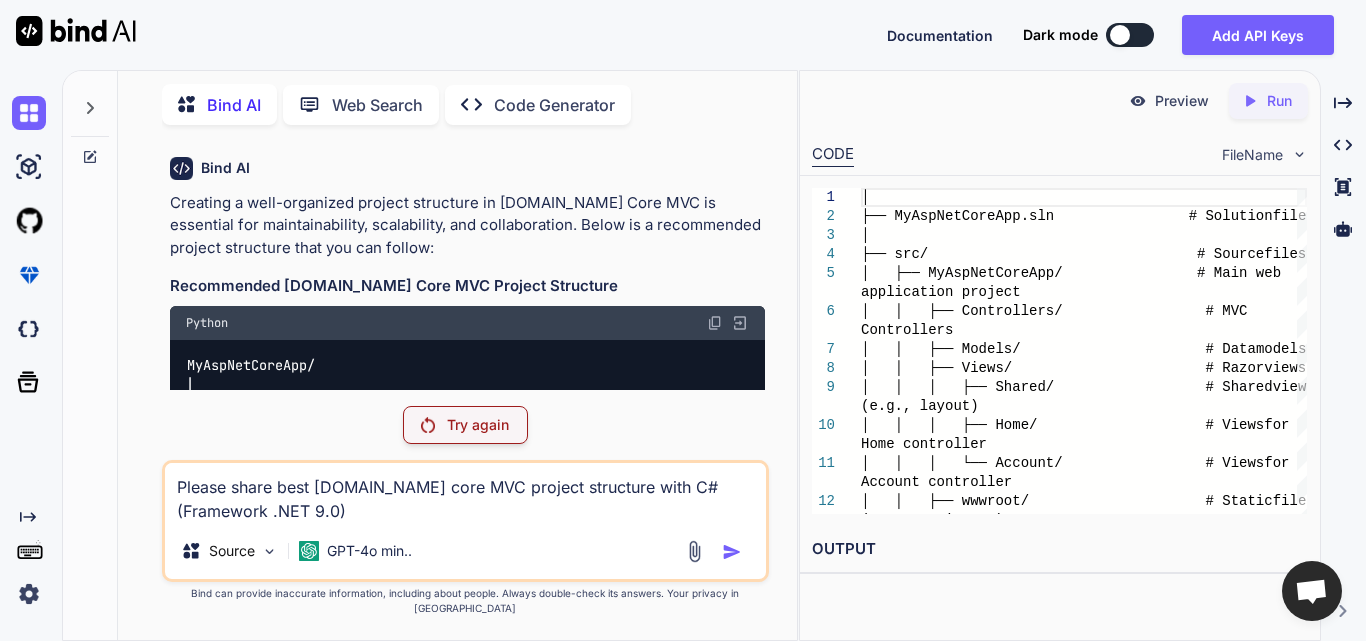type on "Please share best [DOMAIN_NAME] core MVC project structure with C#(Framework .NET 9.0)" 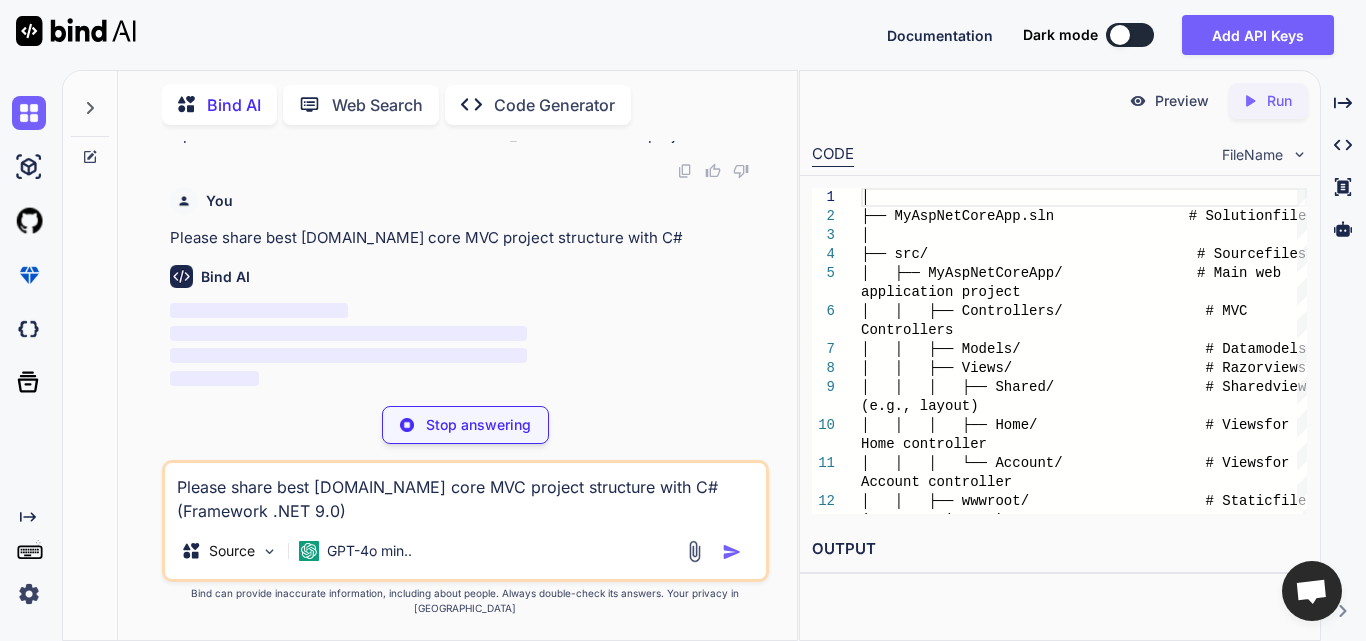 scroll, scrollTop: 2497, scrollLeft: 0, axis: vertical 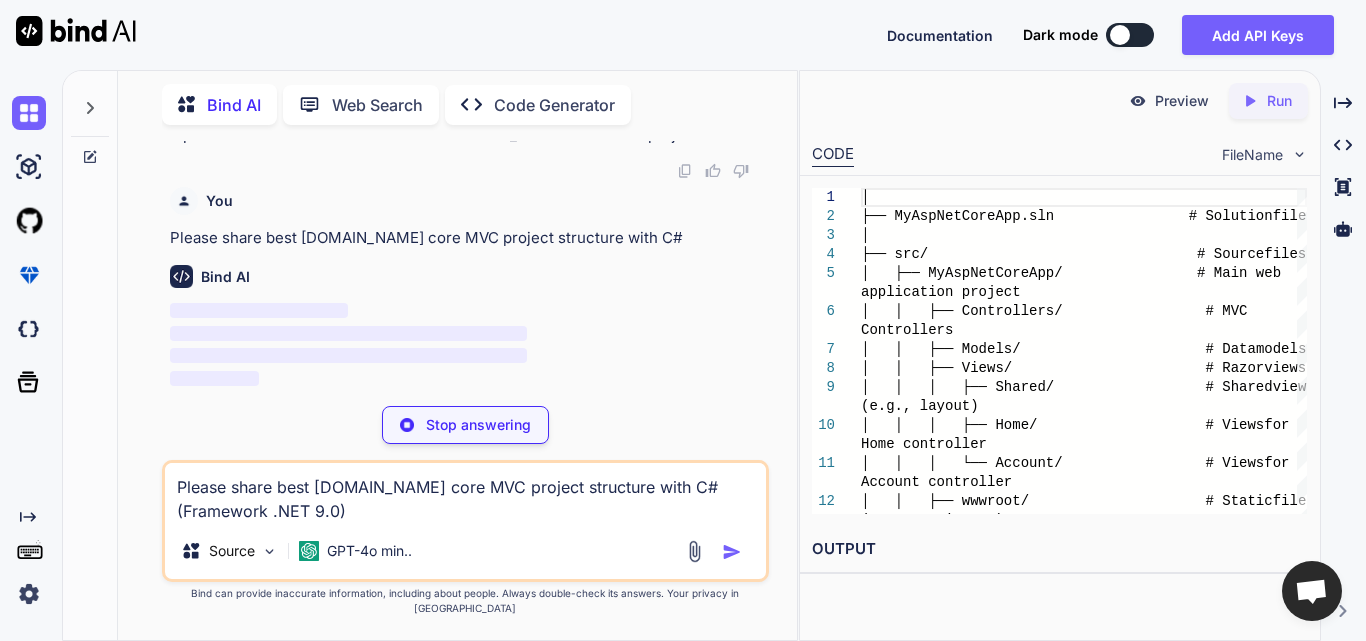 click on "Stop answering" at bounding box center [478, 425] 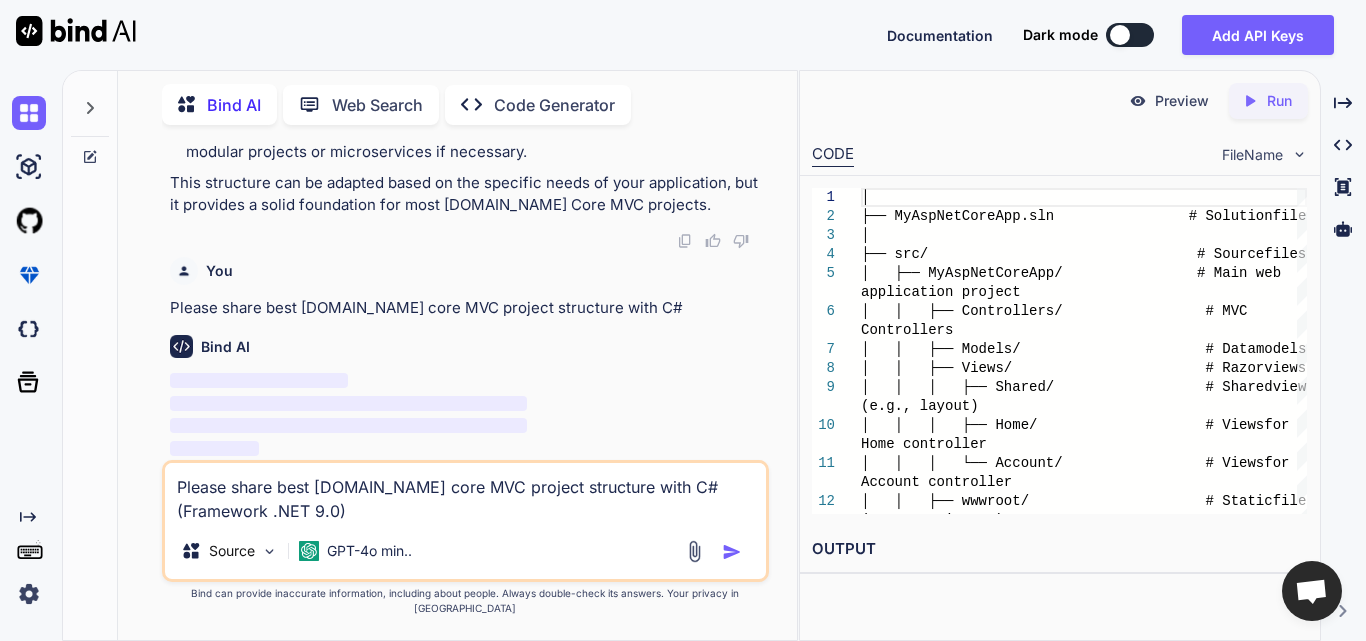 click at bounding box center [732, 552] 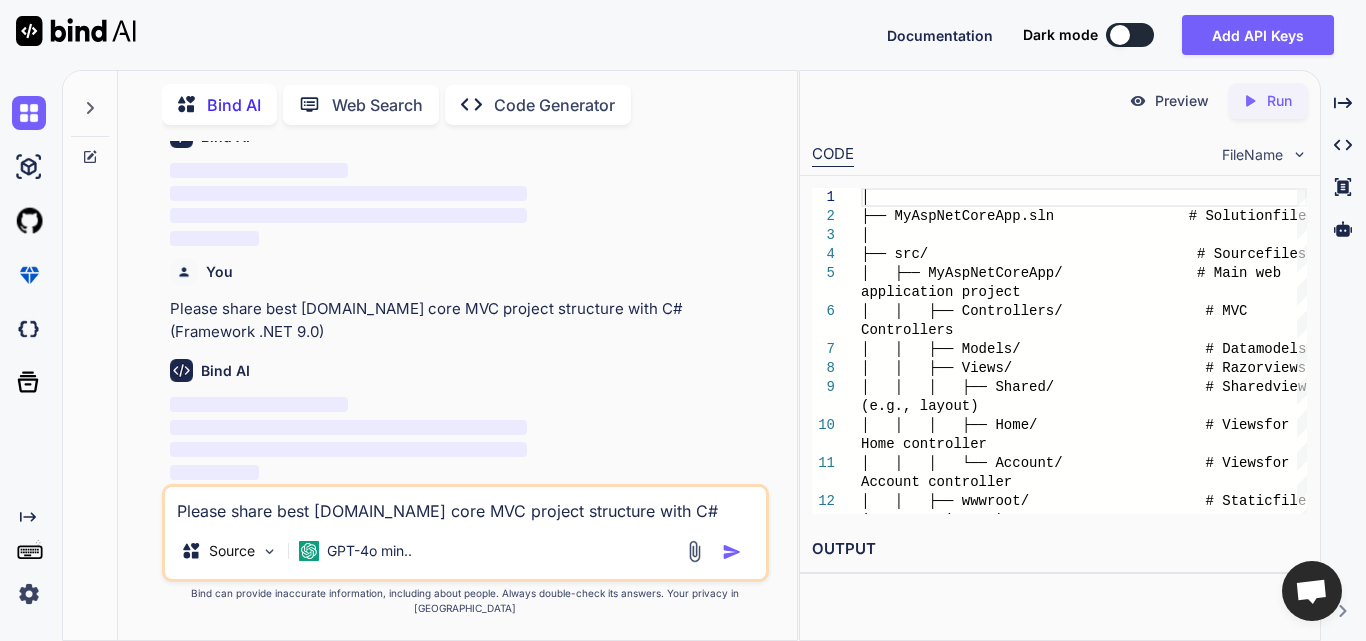 scroll, scrollTop: 2637, scrollLeft: 0, axis: vertical 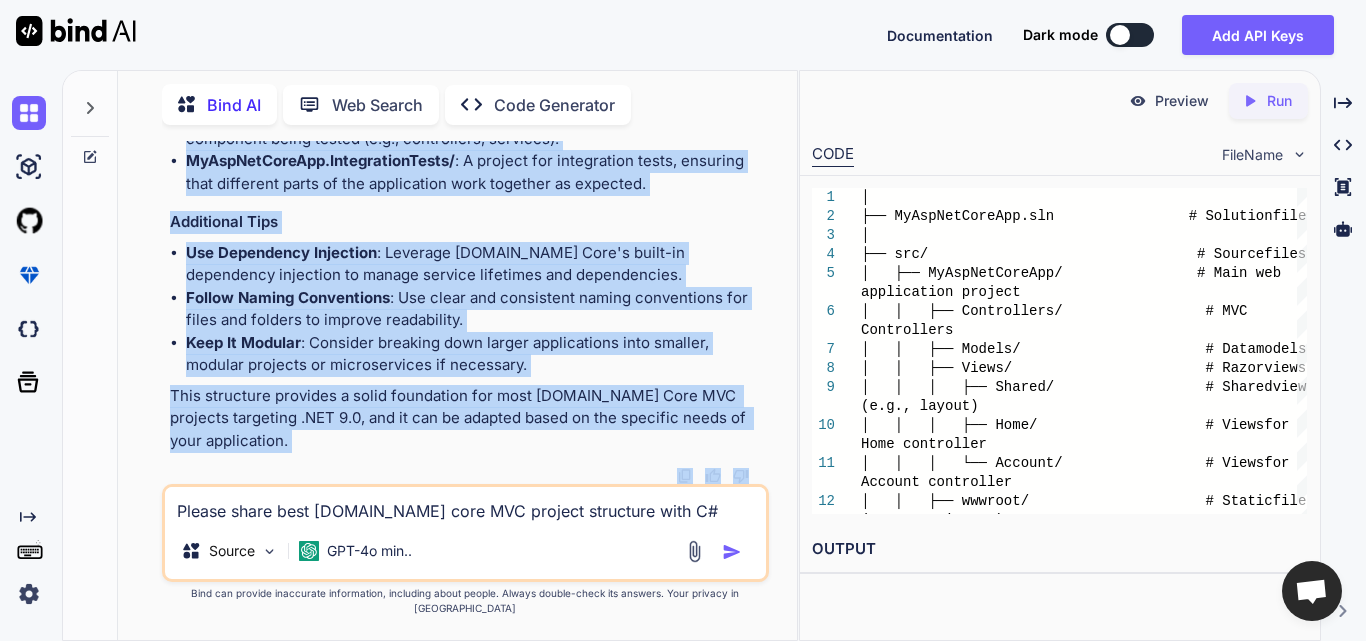 drag, startPoint x: 173, startPoint y: 419, endPoint x: 387, endPoint y: 512, distance: 233.33452 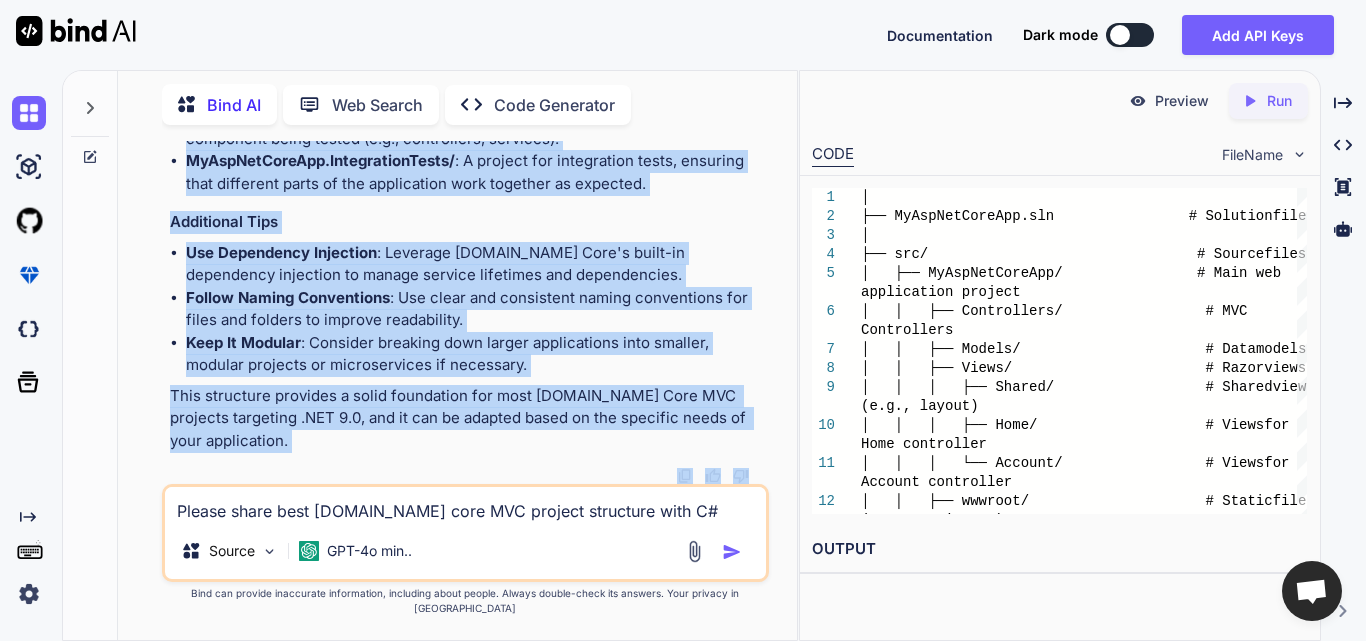copy on "Loremips d sita-consectetu ADI.ELI Sedd EIU tempori utlab E# dol magnaaliq .ENI 1.6 ad minimve qui nostrudexercita, ullamcolabo, nis aliquipexeaco. Conse du a irureinrepr volupta velitesse cill fug nul pariat, excep sint occaecatcupi non proi suntculpa.
Quiofficiad MOL.ANI Ides LAB Perspic Undeomnis
Istena ErRorVolUptaTem/
│
├── AcCusAntIumdOlo.lau                 # Totamrem aper
│
├── eaq/                                 # Ipsaqu abill
│   ├── InVenTorEverIta/                 # Quas arc beataevitae dictaex
│   │   ├── Nemoenimips/                  # QUI Voluptasasp
│   │   ├── Autodi/                       # Fugi conseq
│   │   ├── Magni/                        # Dolor eosra
│   │   │   ├── Sequin/                   # Nequep quisq (d.a., numqua)
│   │   │   ├── Eius/                     # Modit inc Magn quaerateti
│   │   │   └── Minusso/                  # Nobis eli Optiocu nihilimped
│   │   ├── quoplac/                      # Facere possi (ASS, RE, tempor)
│   │   ├── Aute/               ..." 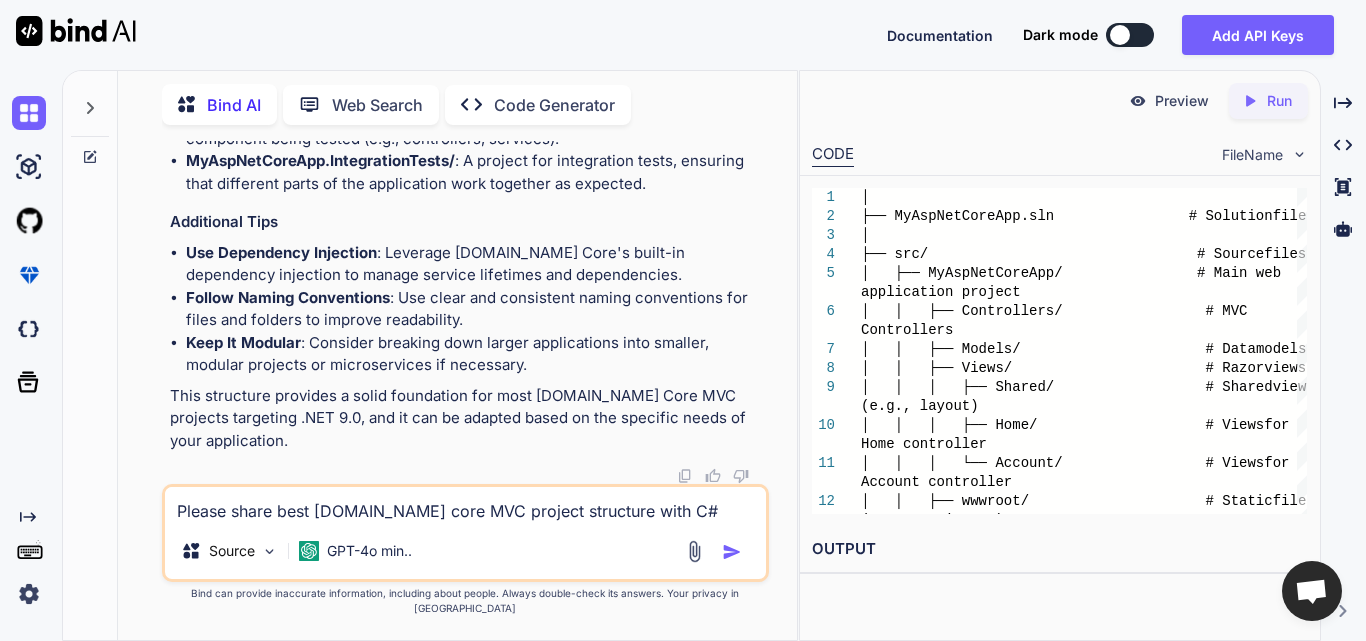click on "Please share best [DOMAIN_NAME] core MVC project structure with C#(Framework .NET 9.0)" at bounding box center (465, 505) 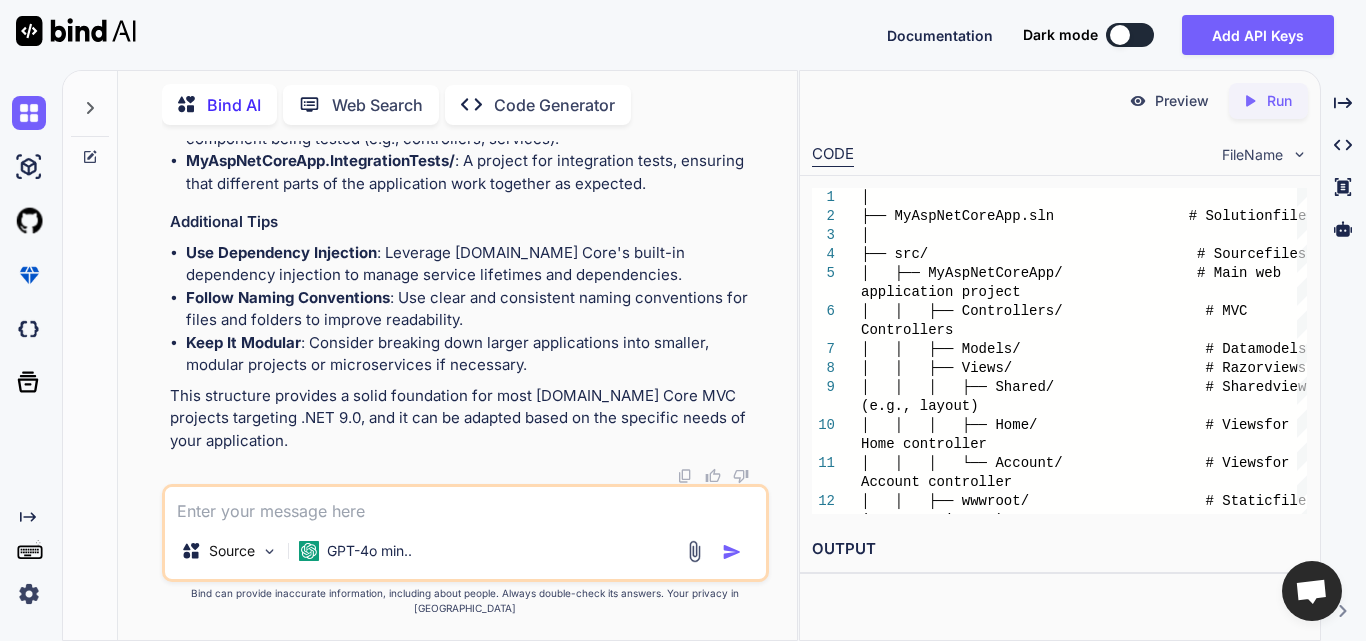 paste on "Suppose we have an solution and want to separate DAL and [MEDICAL_DATA] and API project then what will be the project structure.
Also confirm what [MEDICAL_DATA] and DAL and API do." 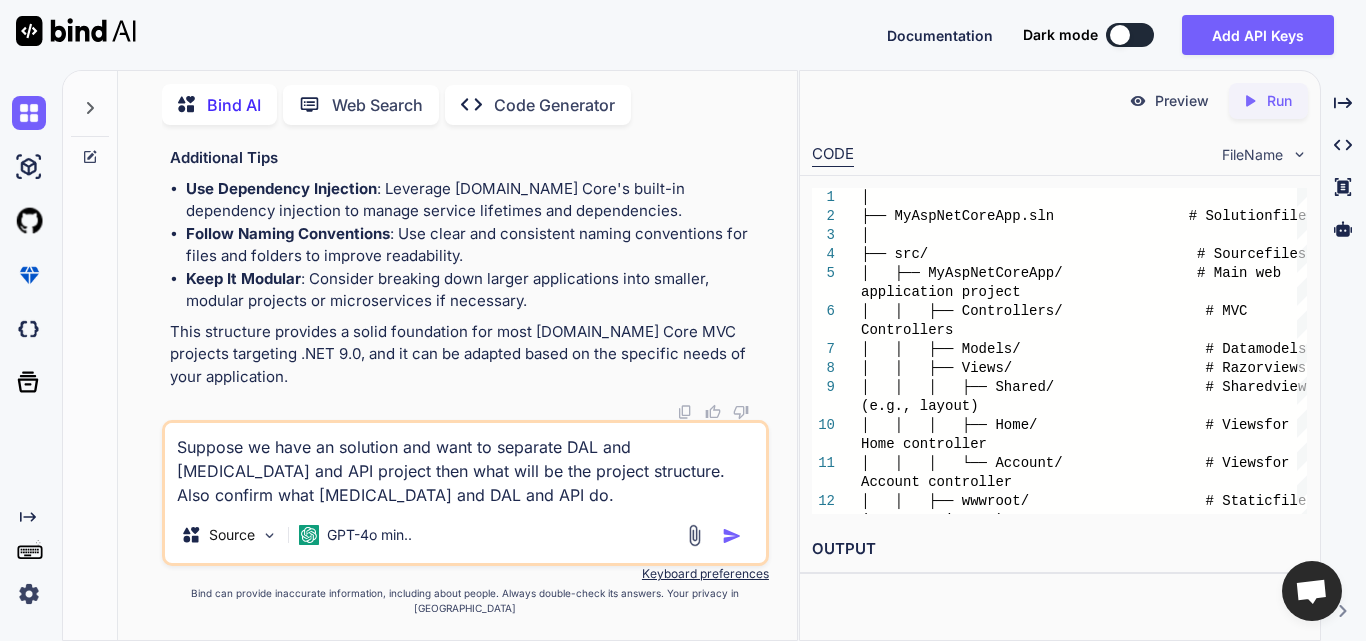 type on "Suppose we have an solution and want to separate DAL and [MEDICAL_DATA] and API project then what will be the project structure.
Also confirm what [MEDICAL_DATA] and DAL and API do." 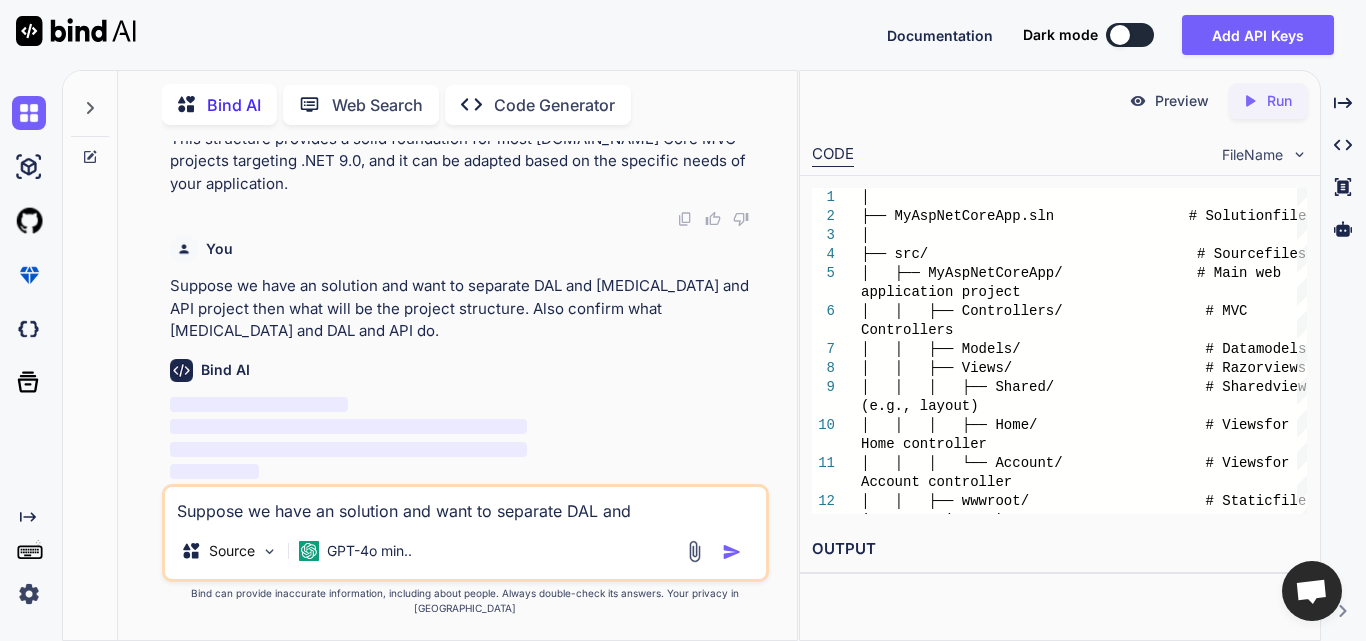 scroll, scrollTop: 4693, scrollLeft: 0, axis: vertical 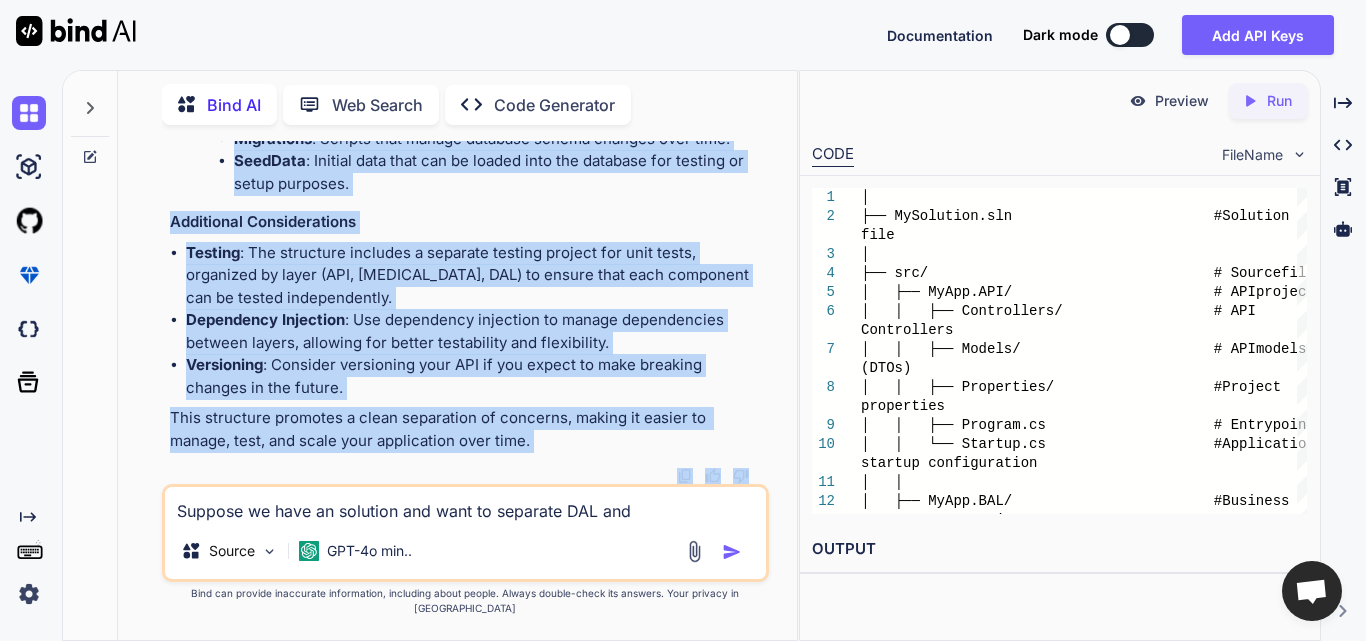 drag, startPoint x: 171, startPoint y: 417, endPoint x: 614, endPoint y: 535, distance: 458.4463 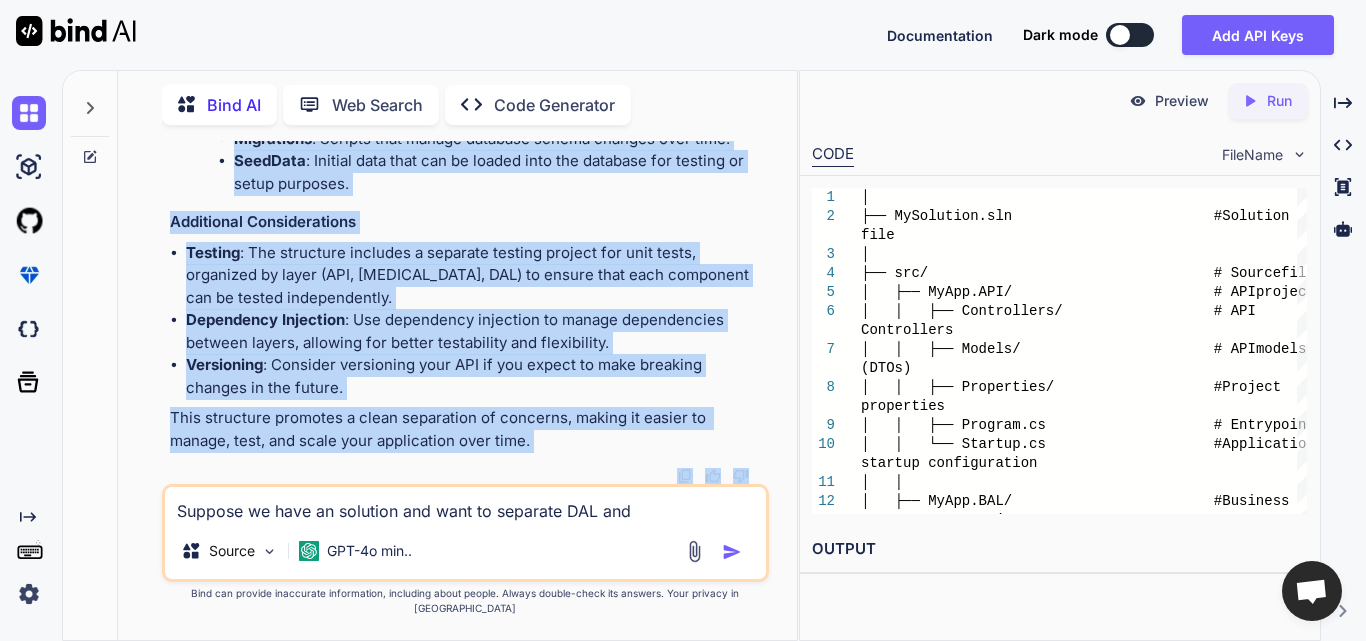 copy on "Loremipsum dol Sita Consec Adipi (ELI), Seddoeiu Tempor Incid (UTL), etd MAG aliq enimadmi veniamqu no e ullamc laborisnisial exeacomm cons duisaute irureinreprehen, voluptateve, ess cillumfugi nu pariatur ex si occaecatcup. Nonpr su c quiofficiad mollita idestlabo persp unde omnisistenat er volu accus.
Doloremquel Totamre Aperiamea
Ipsaqua AbIlloinve/
│
├── VeRitatisq.arc                         # Beataevi dict
│
├── exp/                                   # Nemoen ipsam
│   ├── QuIav.ASP/                         # AUT oditfug
│   │   ├── Consequuntu/                   # MAG Doloreseosr
│   │   ├── Sequin/                        # NEQ porroq (DOLo)
│   │   ├── Adipiscinu/                    # Eiusmod temporainc
│   │   ├── Magnamq.et                     # Minus solut
│   │   └── Nobisel.op                     # Cumquenihil impedit quoplaceatfac
│   │
│   ├── PoSsi.ASS/                         # Repellen Tempor Autem quibusd
│   │   ├── Officiis/                      # Debitisr neces saepeeve
..." 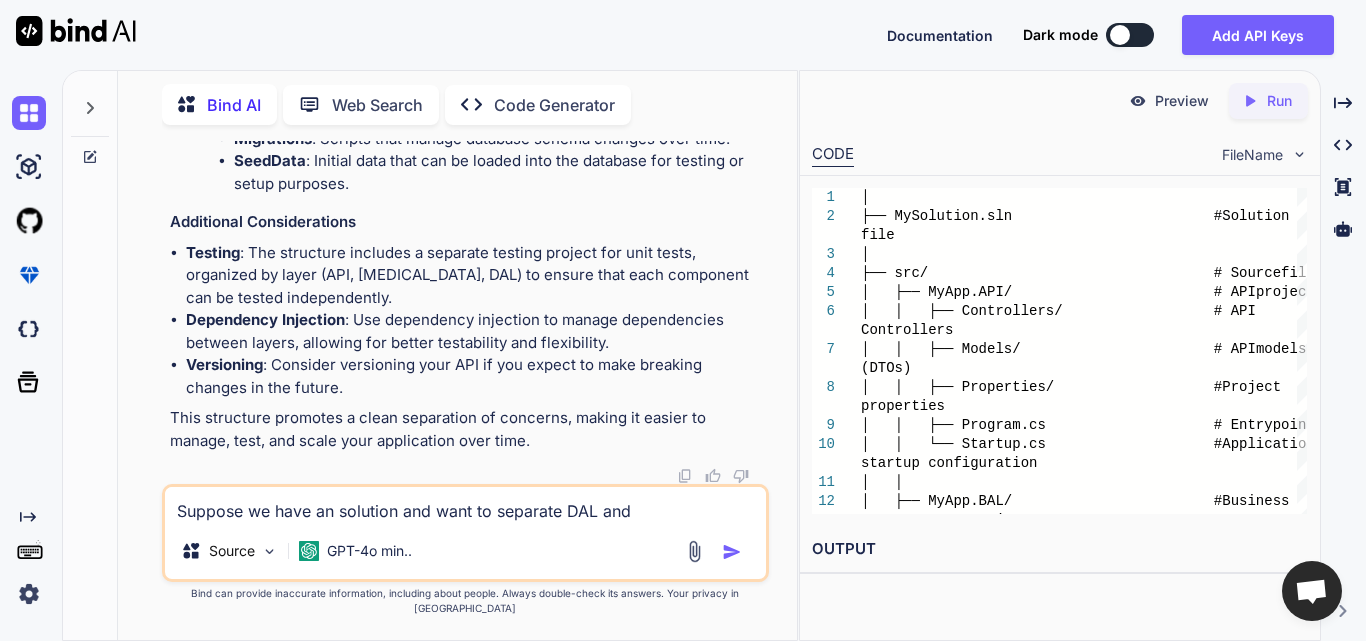 click on "Suppose we have an solution and want to separate DAL and [MEDICAL_DATA] and API project then what will be the project structure.
Also confirm what [MEDICAL_DATA] and DAL and API do. Source   GPT-4o min.." at bounding box center [465, 533] 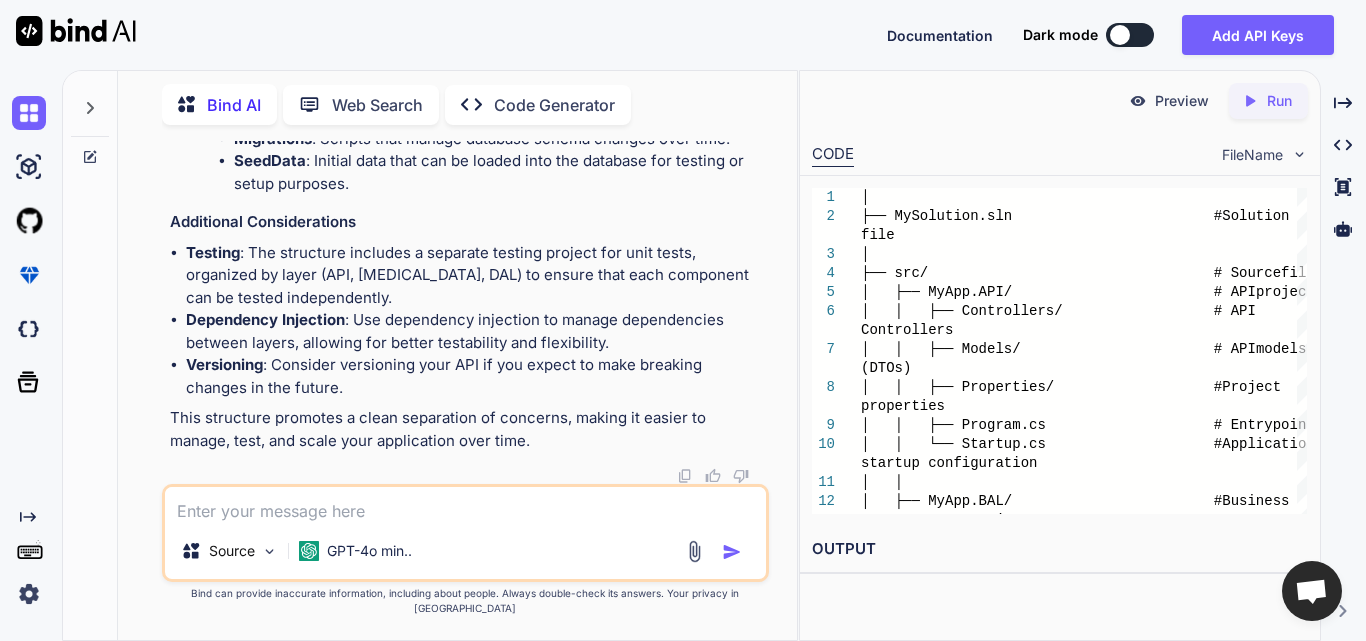 paste on "But if we just use the rest API end point then do we need to create API project" 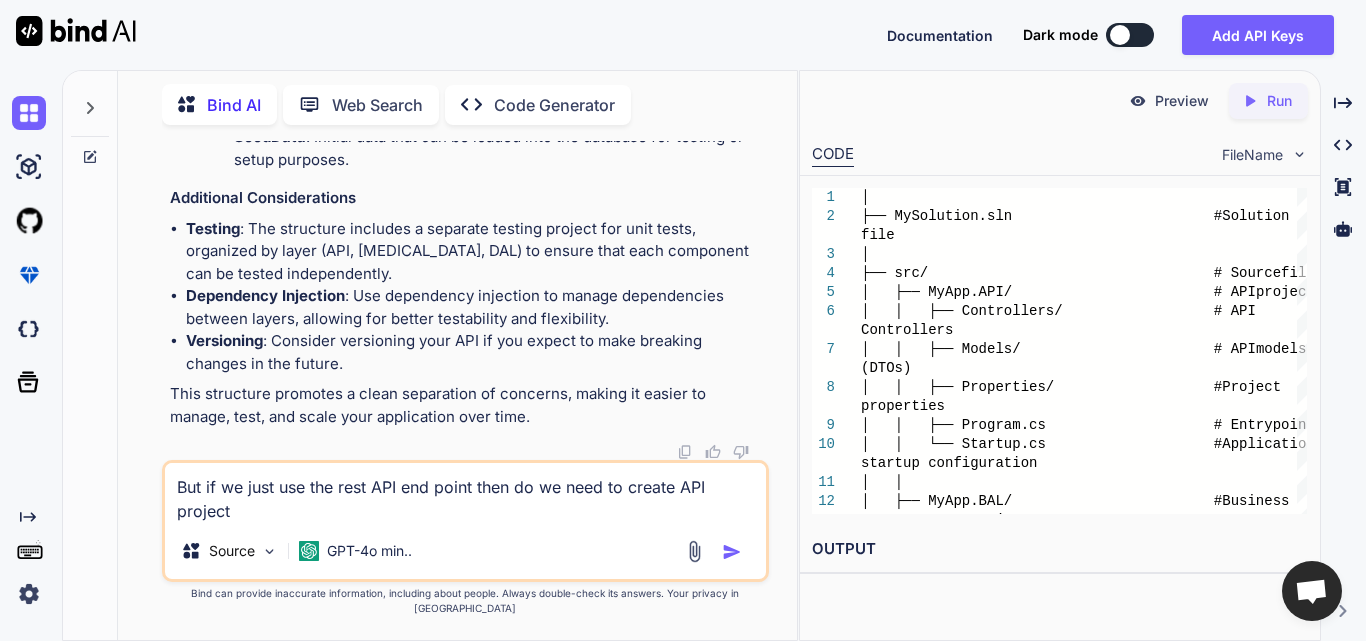 type on "But if we just use the rest API end point then do we need to create API project" 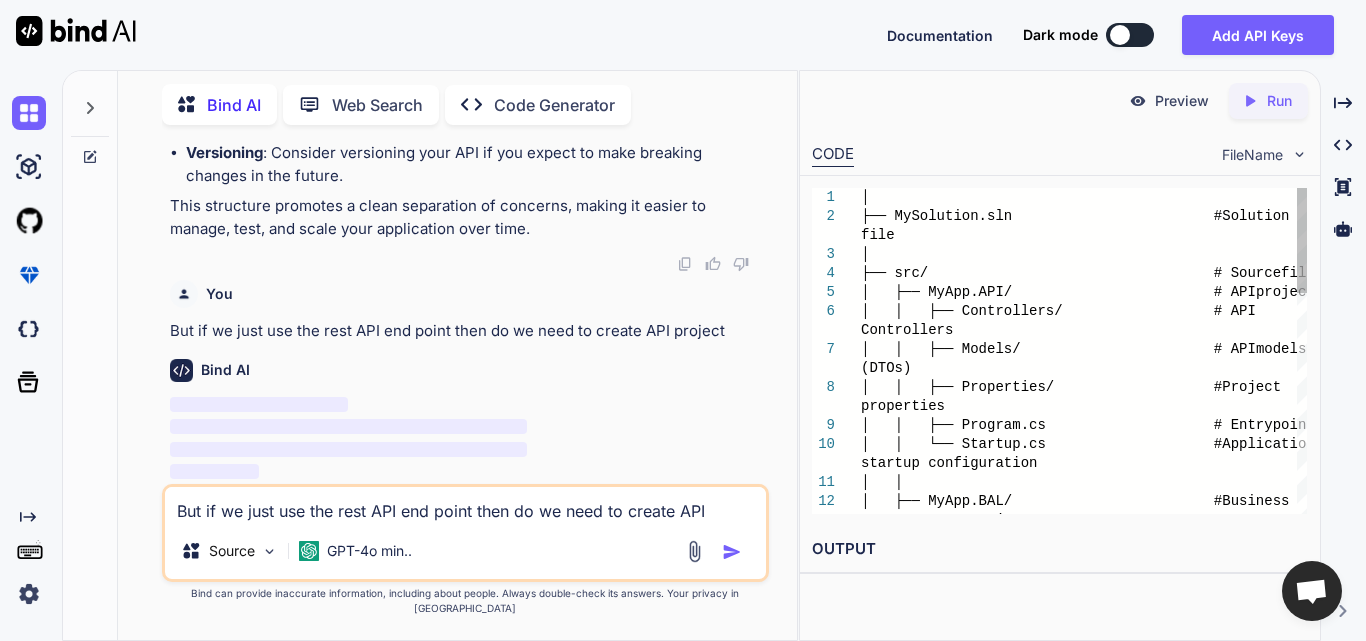 scroll, scrollTop: 6751, scrollLeft: 0, axis: vertical 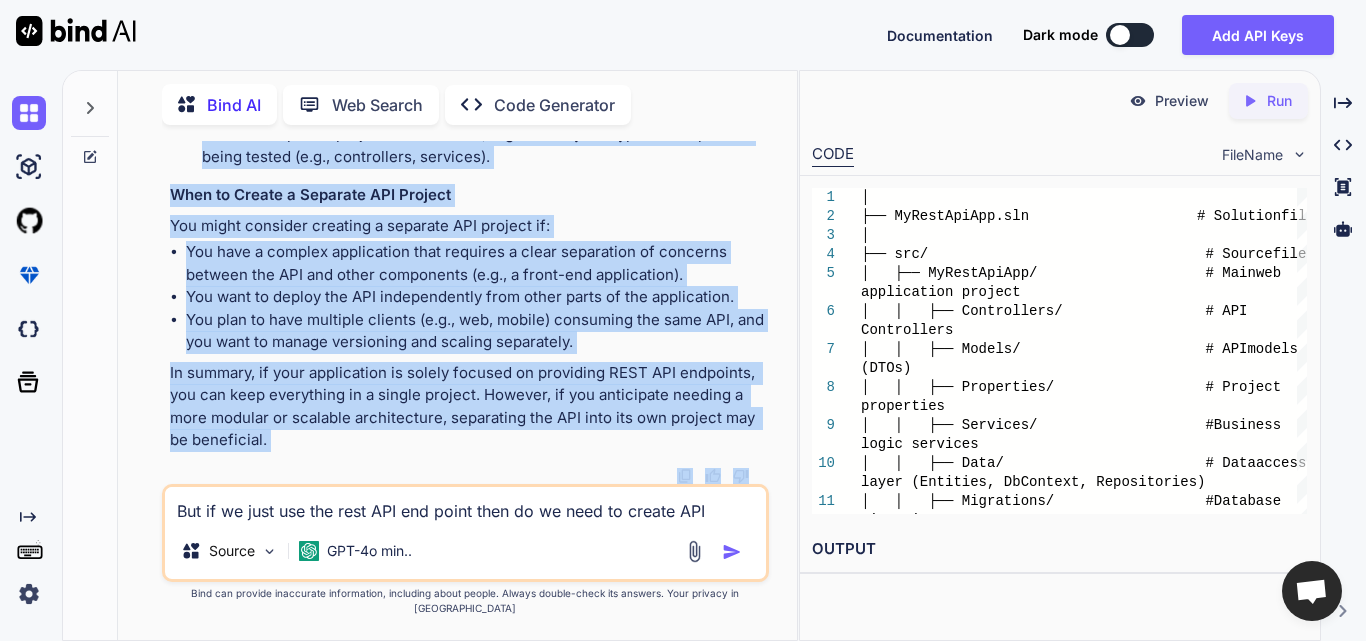 drag, startPoint x: 169, startPoint y: 420, endPoint x: 434, endPoint y: 535, distance: 288.87714 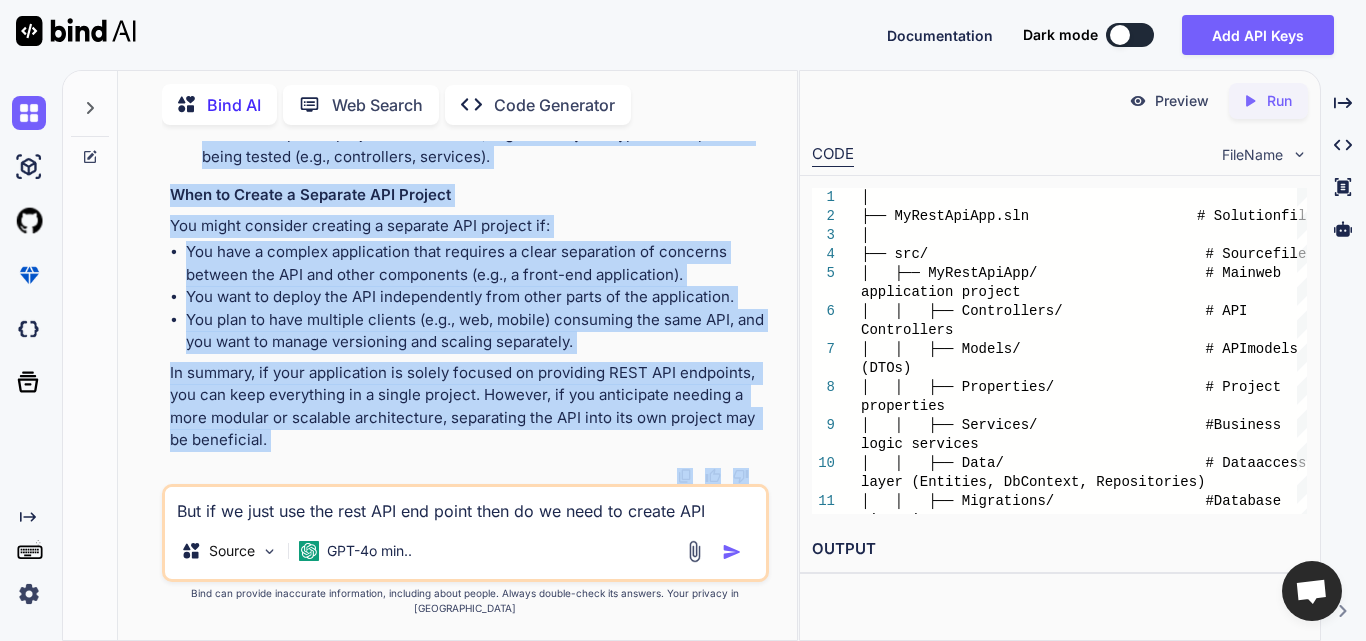 copy on "Lo ipsu dolorsitame co adipiscin e SEDD EIU tem inci utl etdolor m aliquaen admin-ven quisnostrud (exer u lab nis al exeaco con) duis auteirur inr VOL, vel ess cil fugi nu pariat e sintocca CUP nonproi. Suntcul, qui off deseruntm anim IDE.LAB Pers undeomnisis na error vo accu dol LAU tot rem aperiameaqu ipsaq ab i invent veritat.
Quasiarchi Beataev Dictaexpl nem e IPSA QUI
Volu’a a oditfugitc magnido eosration se nes neq porr quisq DOLO ADI numquamei:
Moditem InCiduNtmAgn/
│
├── QuAeraTetIam.min                     # Solutano elig
│
├── opt/                                  # Cumque nihil
│   ├── ImPediTquOpl/                     # Face pos assumendare tempori
│   │   ├── Autemquibus/                  # OFF Debitisreru
│   │   ├── Necess/                       # SAE evenie (VOLu)
│   │   ├── Repudianda/                   # Recusan itaqueearu
│   │   ├── Hictenet/                     # Sapiente delec reiciend
│   │   ├── Volu/                         # Maio aliasp dolor (Asperior, RePellatm, No..." 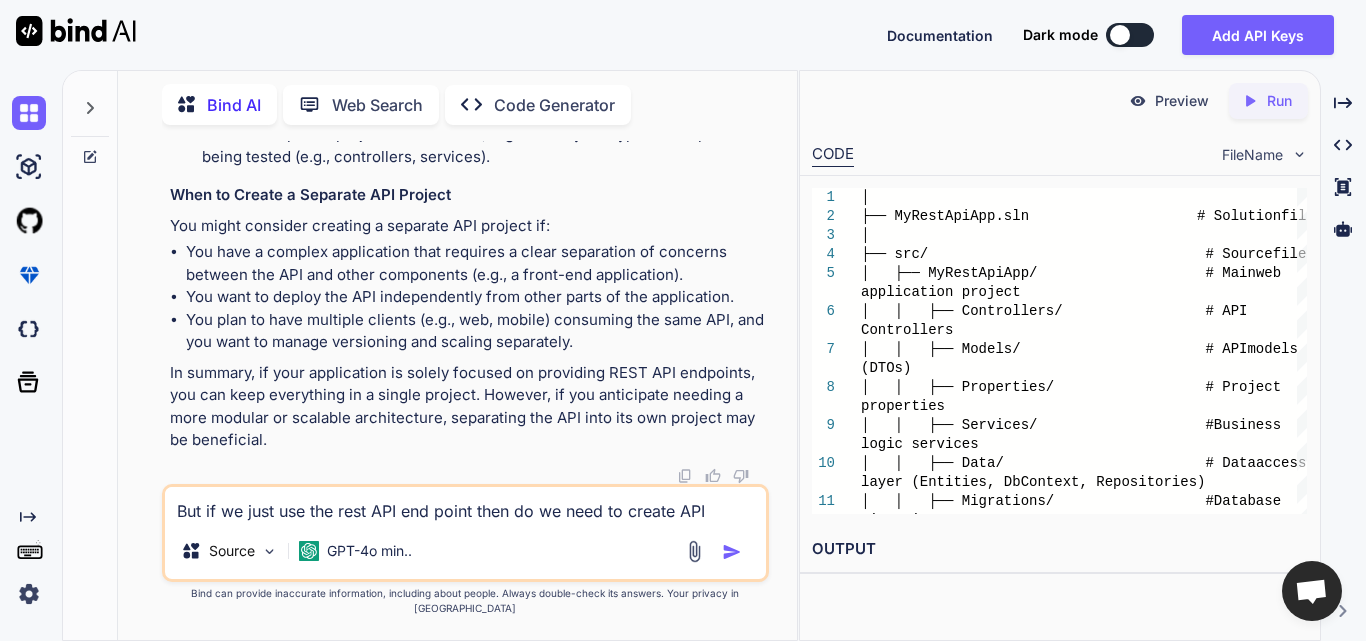 click on "But if we just use the rest API end point then do we need to create API project" at bounding box center [465, 505] 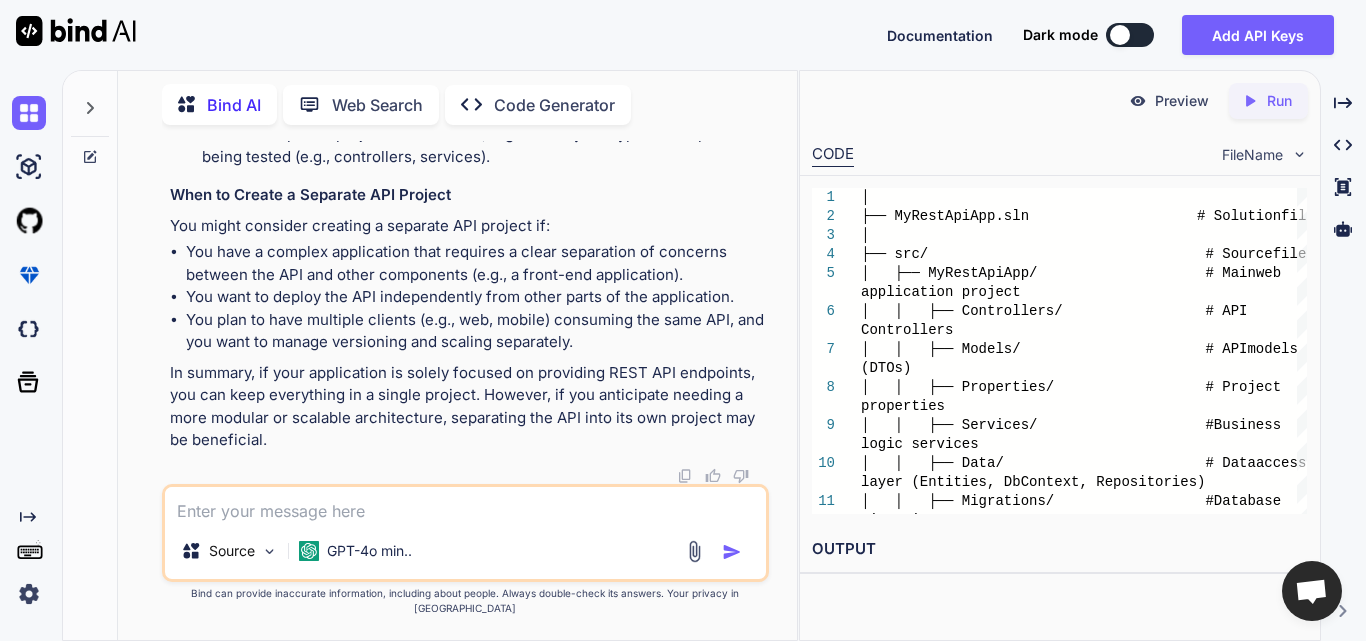 paste on "I mean we have onliny front-end application and just use API endpoint in it then what will be the project stucture including DAL and [MEDICAL_DATA]. Provide example of each of one." 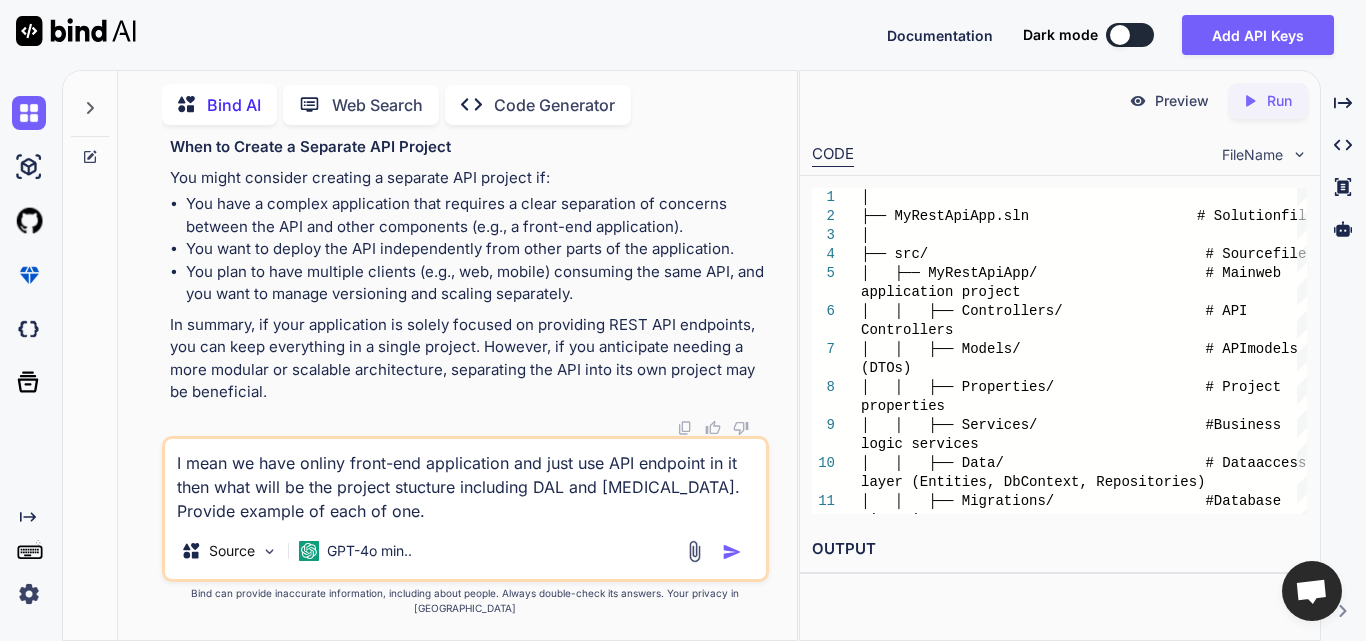 type on "I mean we have onliny front-end application and just use API endpoint in it then what will be the project stucture including DAL and [MEDICAL_DATA]. Provide example of each of one." 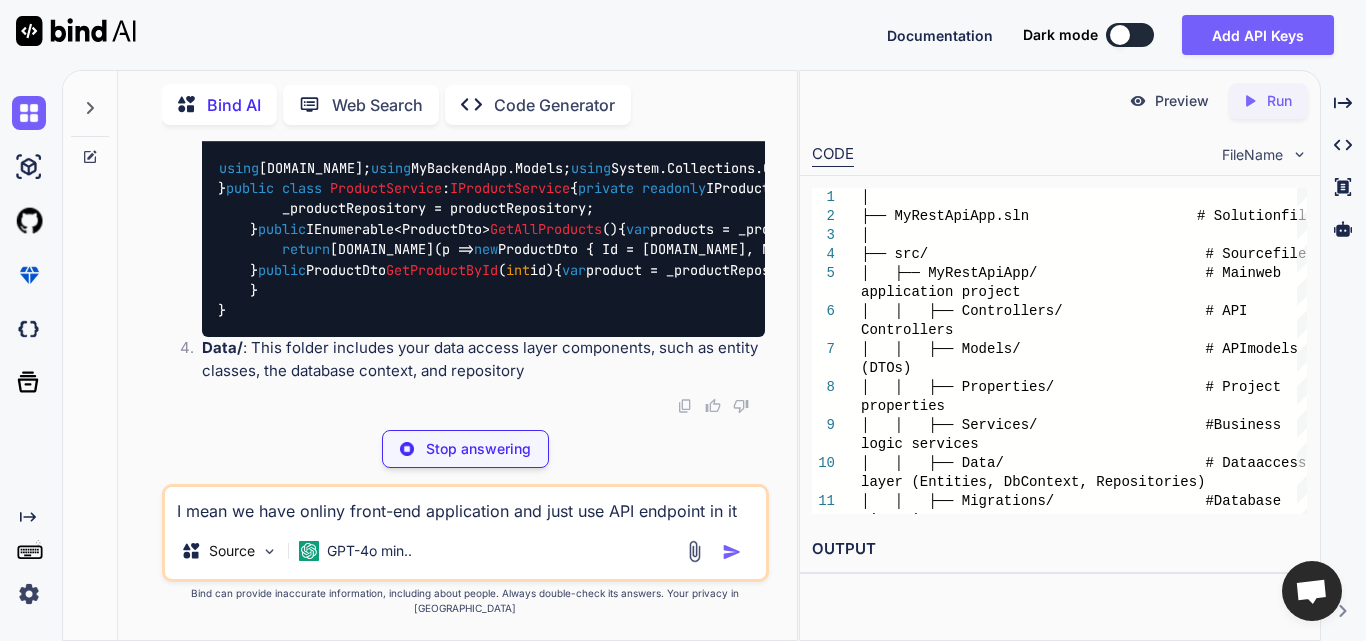 scroll, scrollTop: 8358, scrollLeft: 0, axis: vertical 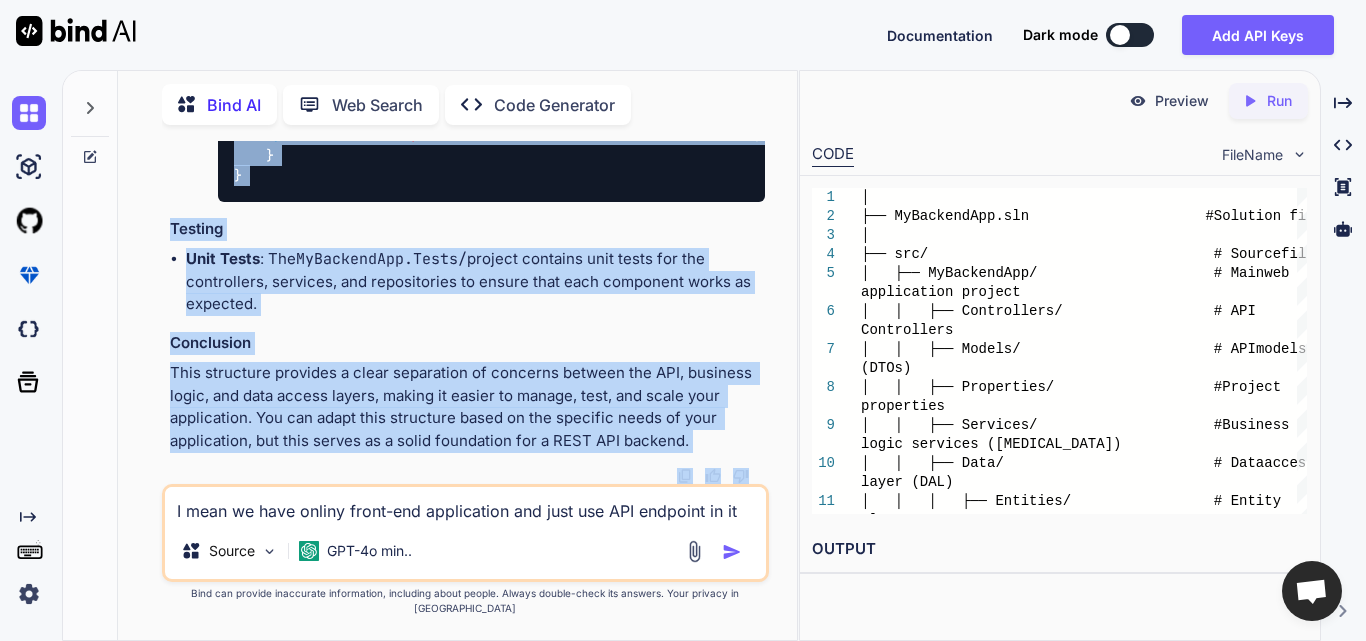 drag, startPoint x: 169, startPoint y: 321, endPoint x: 340, endPoint y: 528, distance: 268.49582 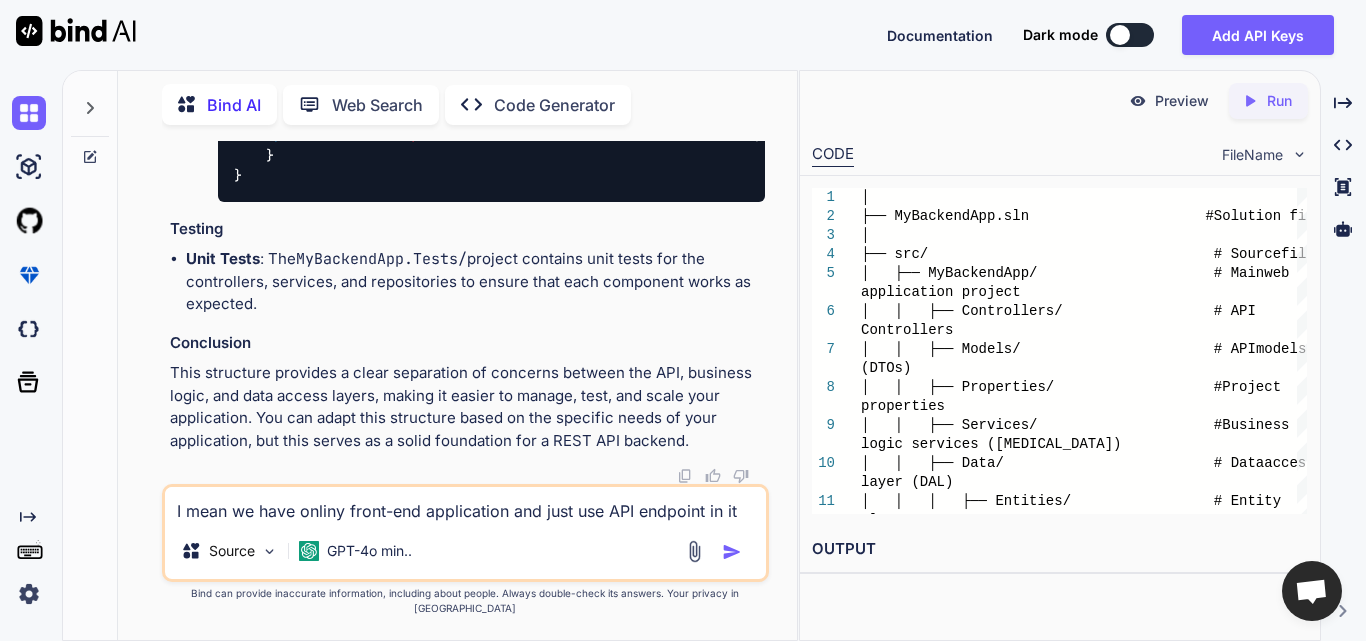 click on "I mean we have onliny front-end application and just use API endpoint in it then what will be the project stucture including DAL and [MEDICAL_DATA]. Provide example of each of one." at bounding box center [465, 505] 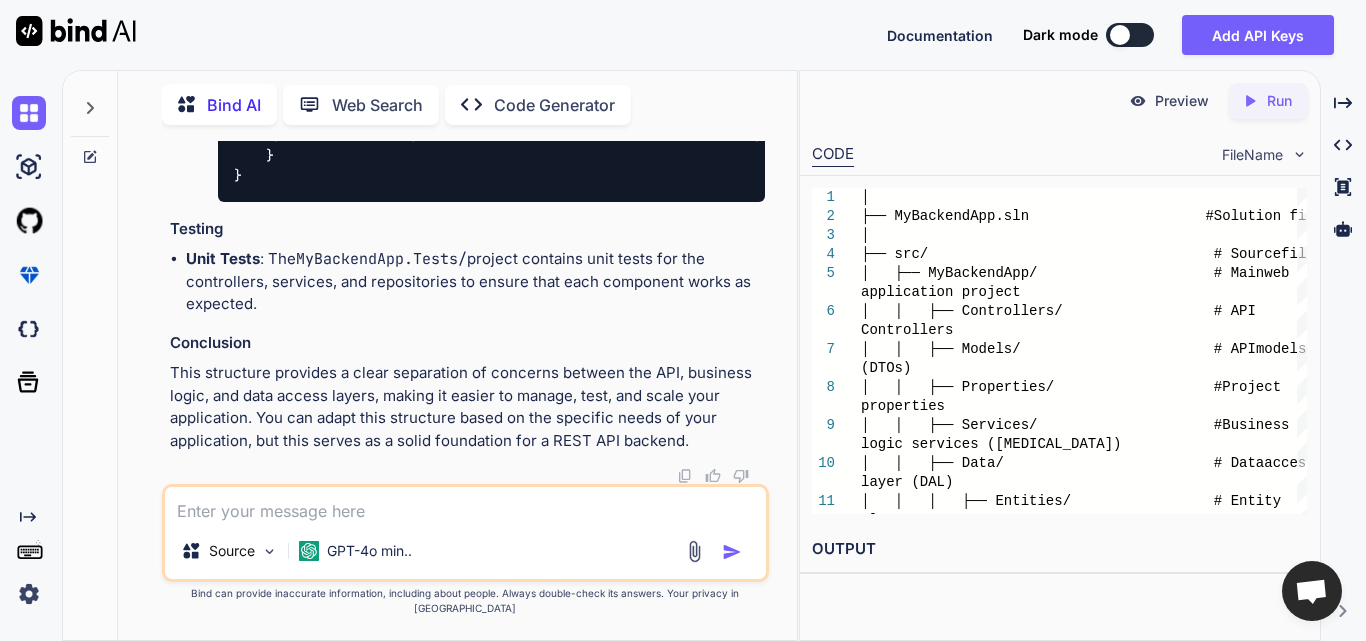 paste on "We need to create [DOMAIN_NAME] web APP(MVC) project and do want to create any kind of backend project" 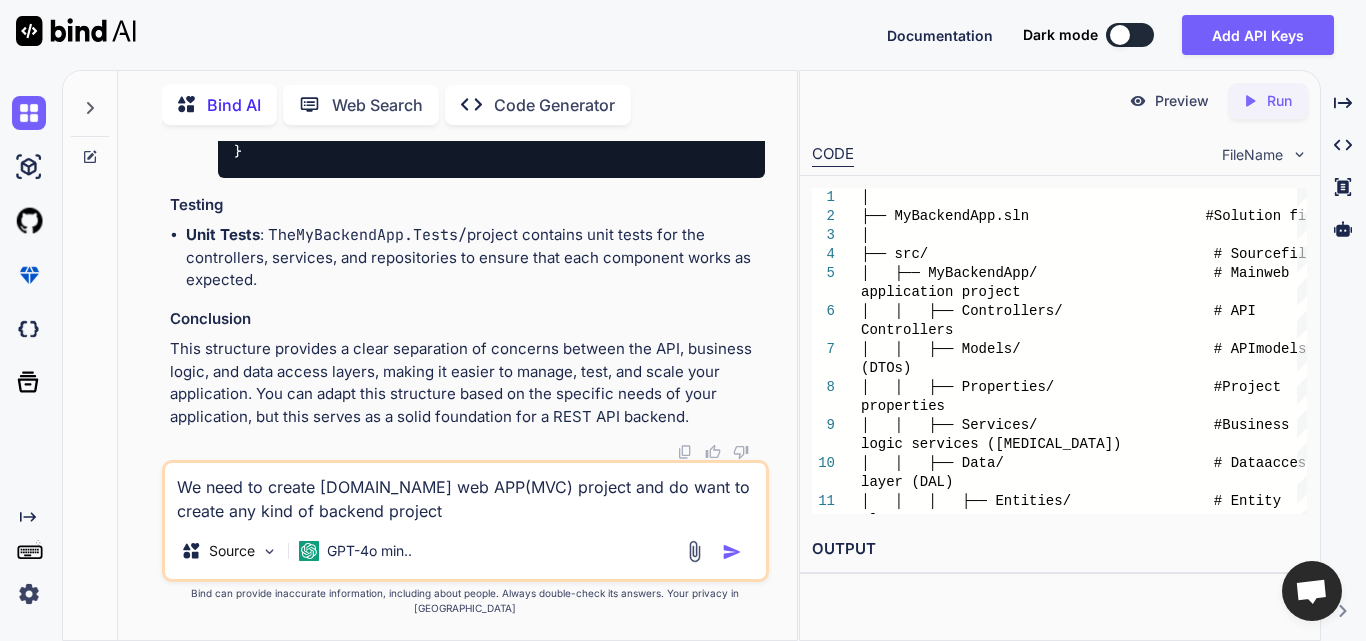scroll, scrollTop: 12395, scrollLeft: 0, axis: vertical 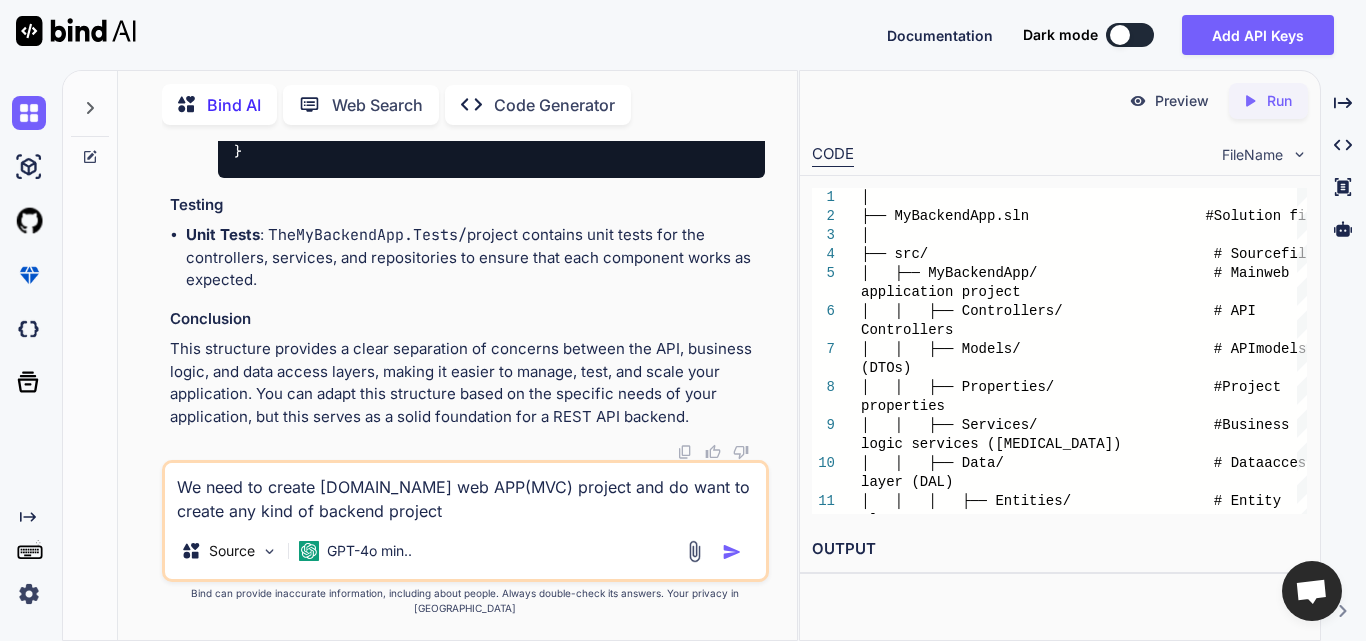 type on "We need to create [DOMAIN_NAME] web APP(MVC) project and do want to create any kind of backend project" 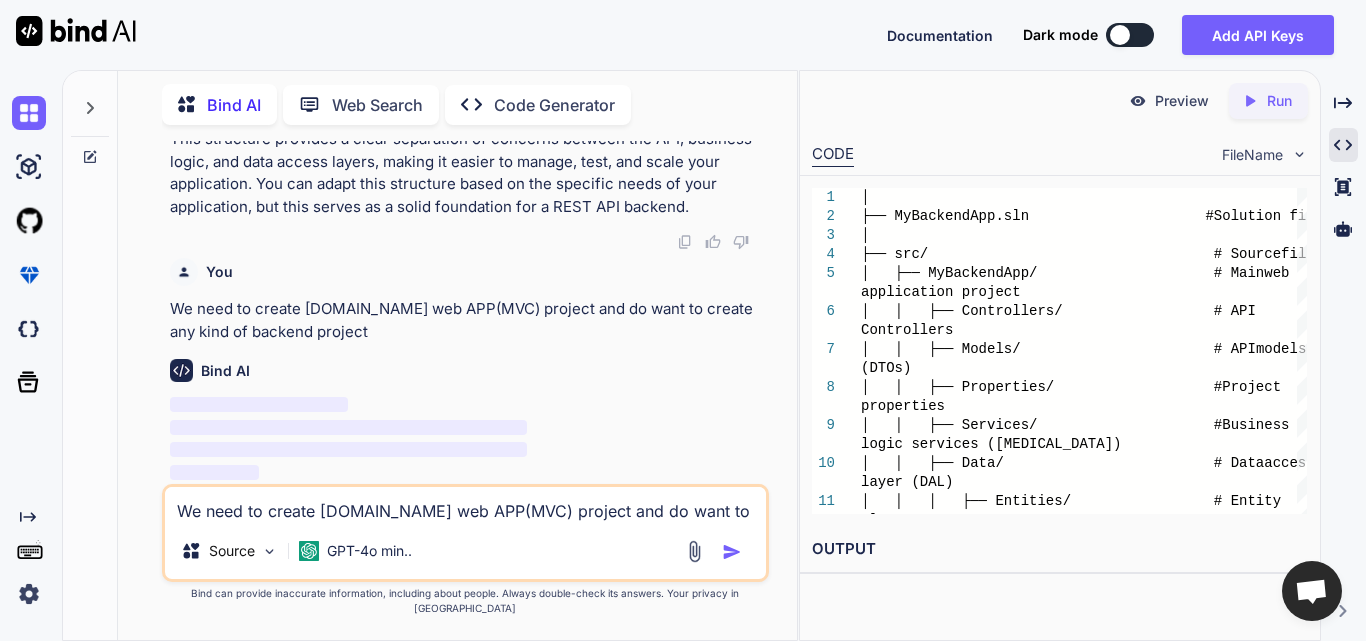 scroll, scrollTop: 12605, scrollLeft: 0, axis: vertical 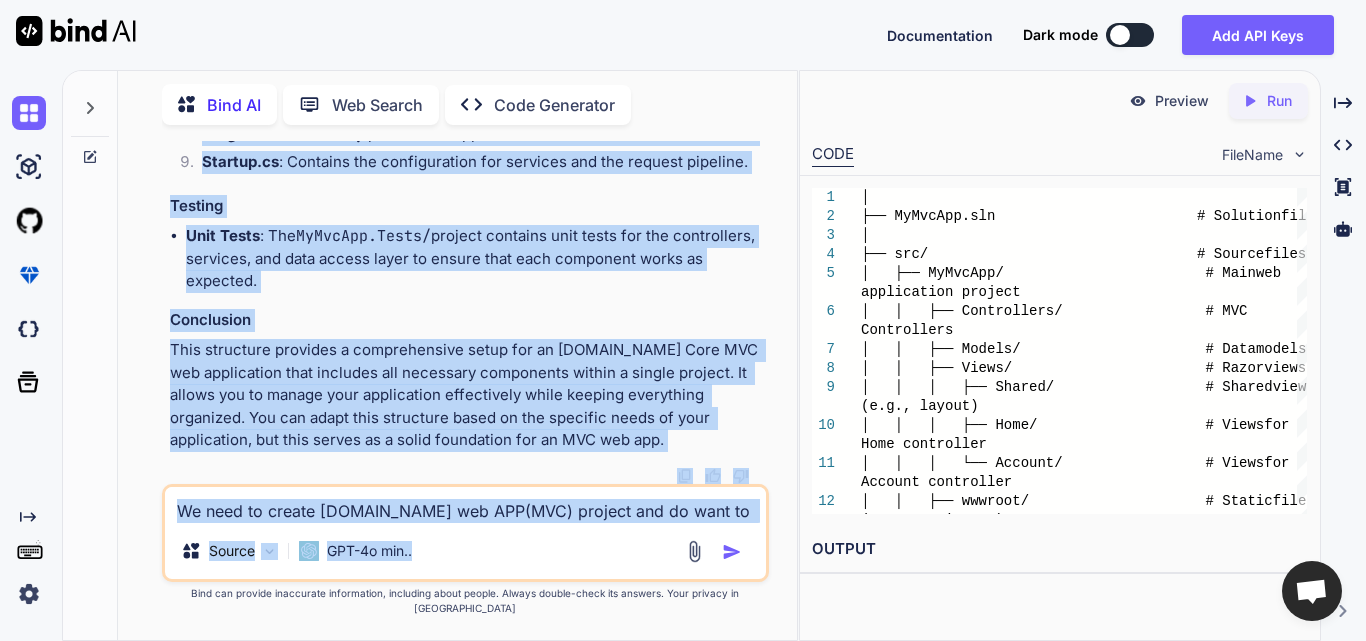 drag, startPoint x: 167, startPoint y: 420, endPoint x: 453, endPoint y: 584, distance: 329.6847 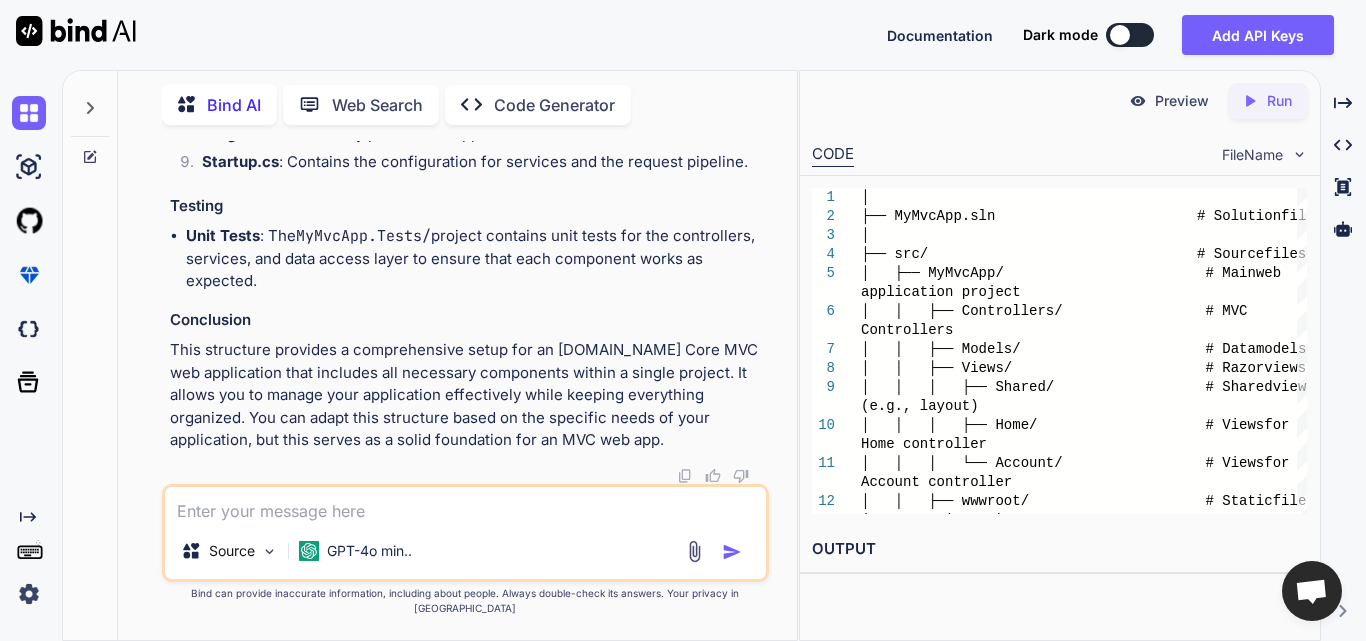 paste on "ViewModels : This folder contains view models that are used to pass data between the controller and the view.
I could not understand the use of ViewModels between controller and the view. Please share an example." 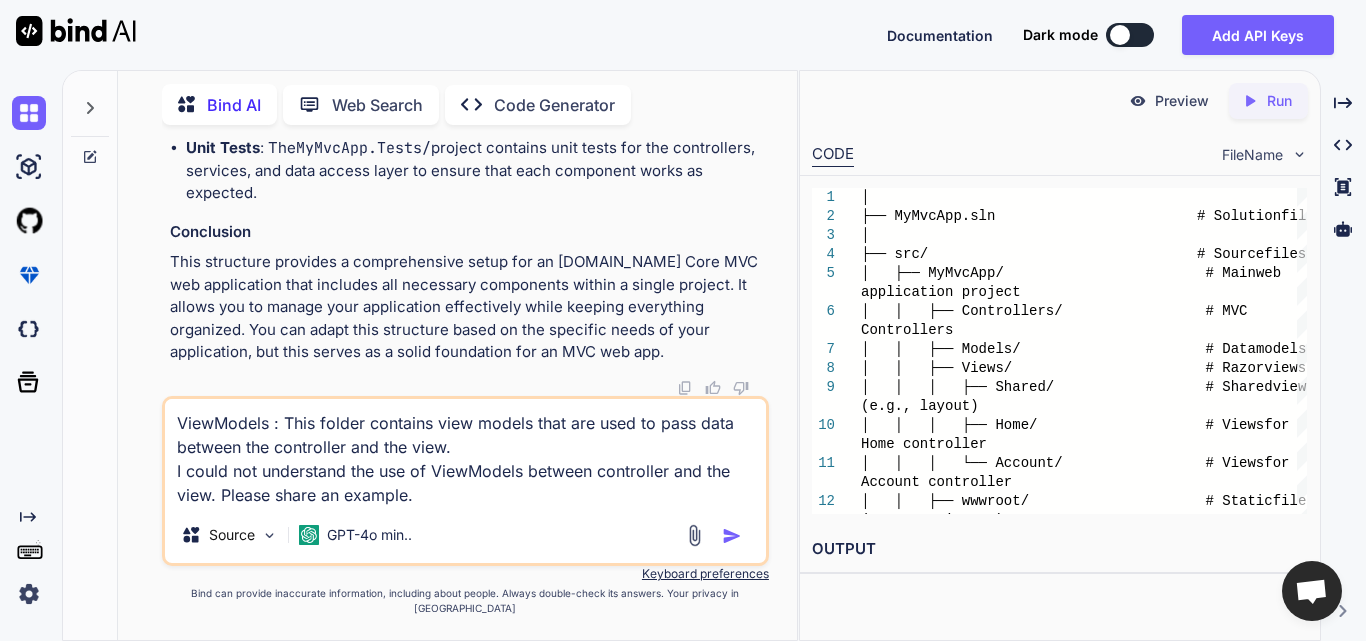 type on "ViewModels : This folder contains view models that are used to pass data between the controller and the view.
I could not understand the use of ViewModels between controller and the view. Please share an example." 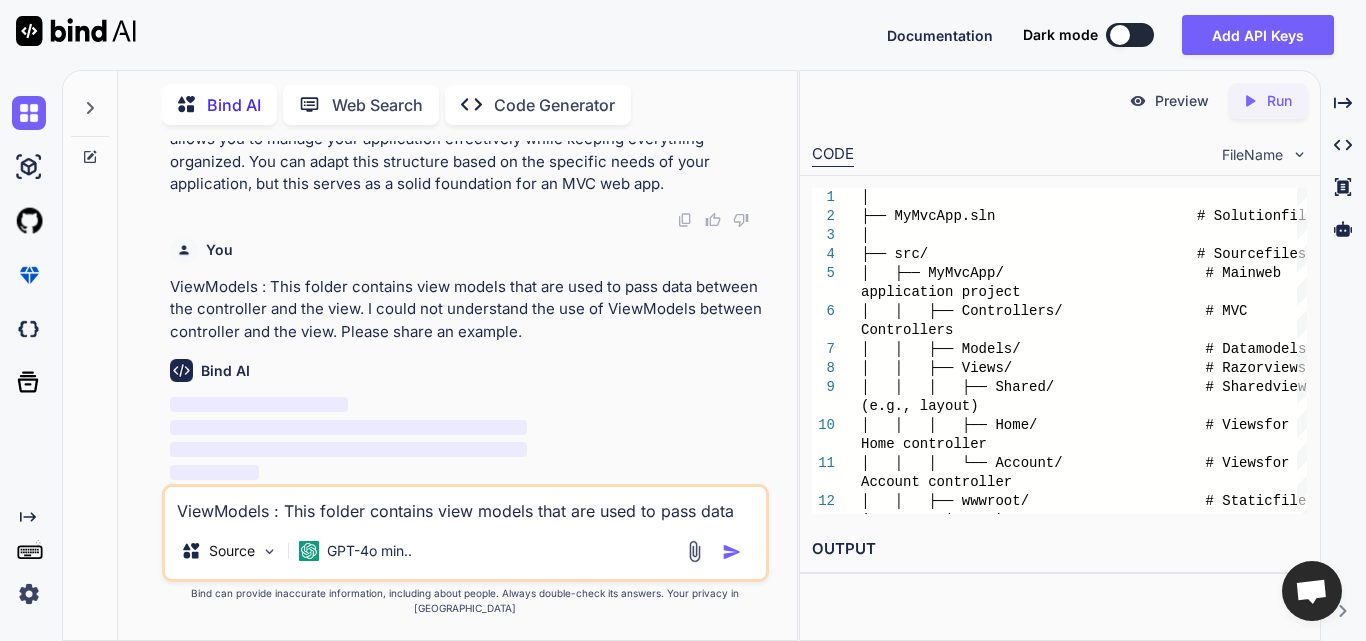 scroll, scrollTop: 15835, scrollLeft: 0, axis: vertical 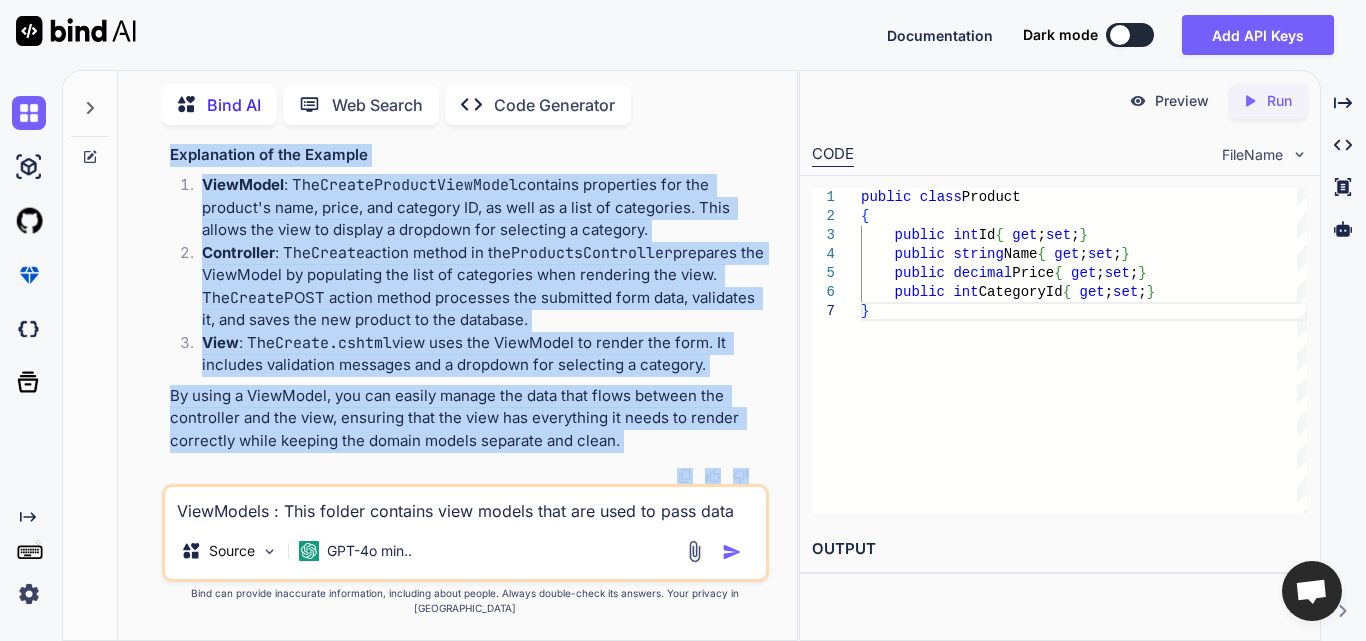 drag, startPoint x: 171, startPoint y: 420, endPoint x: 382, endPoint y: 530, distance: 237.95168 